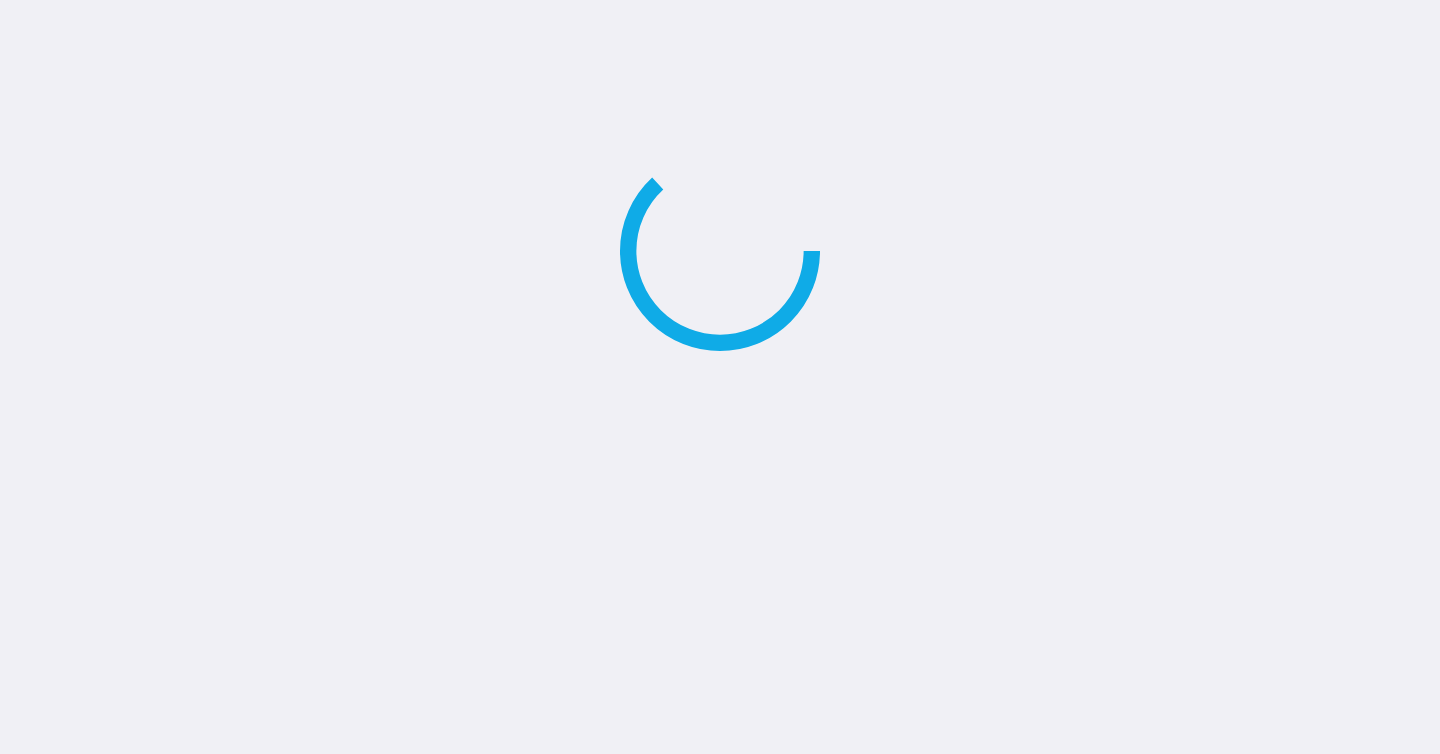scroll, scrollTop: 0, scrollLeft: 0, axis: both 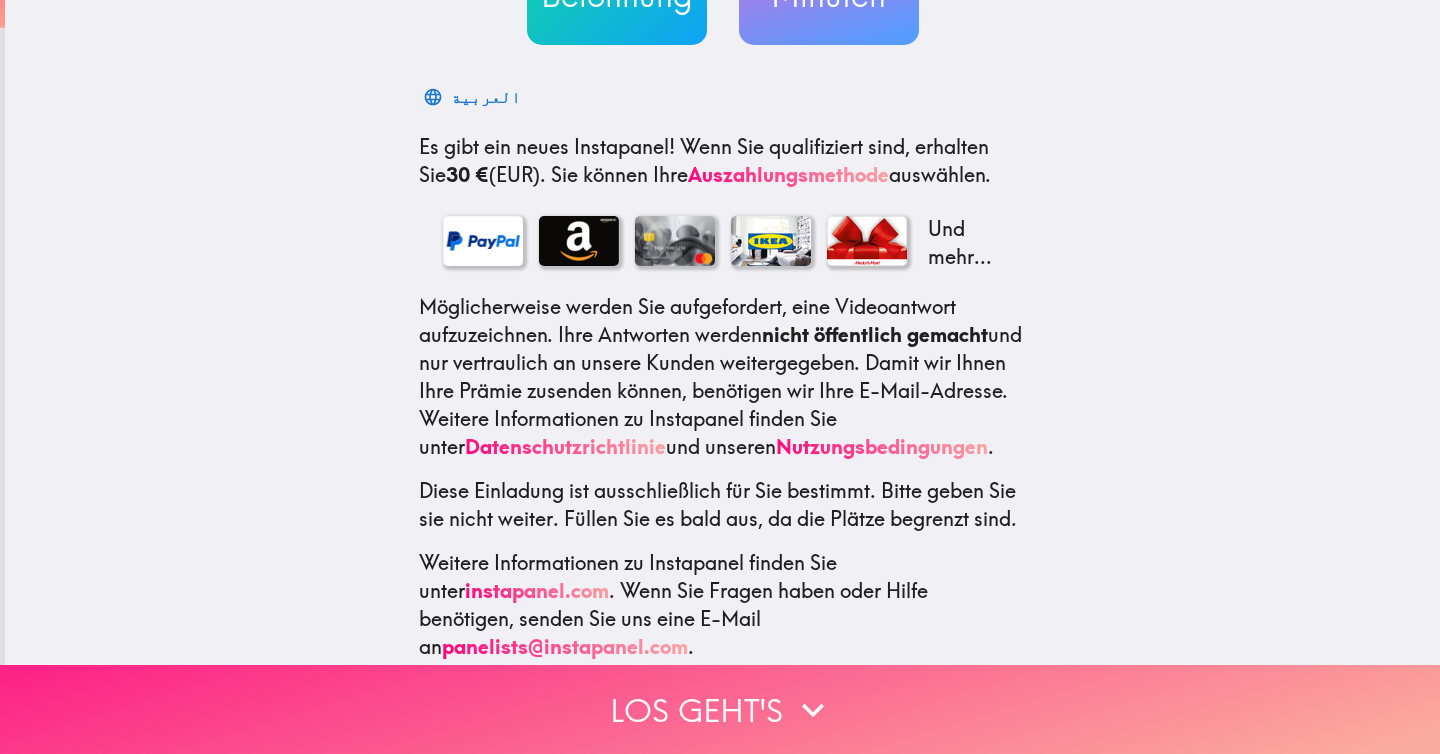click on "Los geht's" at bounding box center (720, 709) 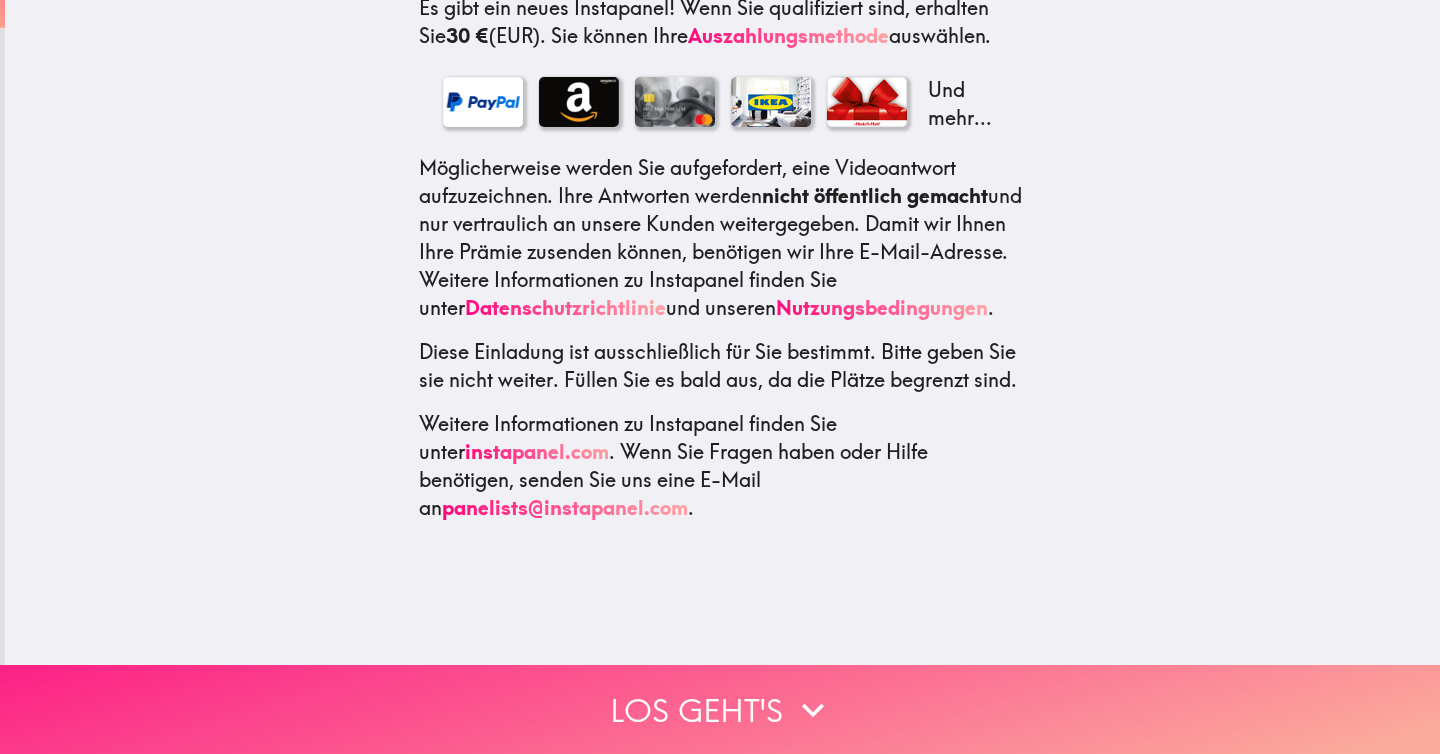 scroll, scrollTop: 0, scrollLeft: 0, axis: both 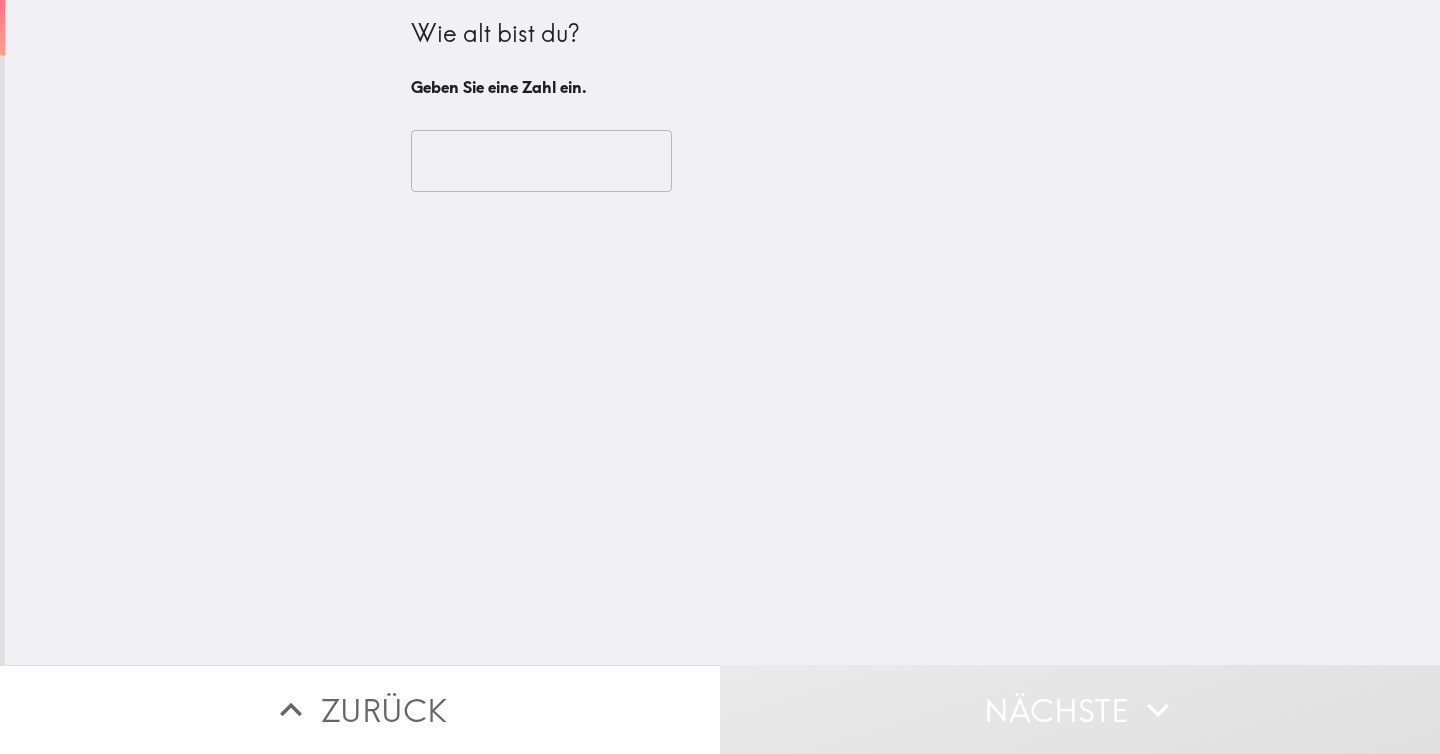 click at bounding box center [541, 161] 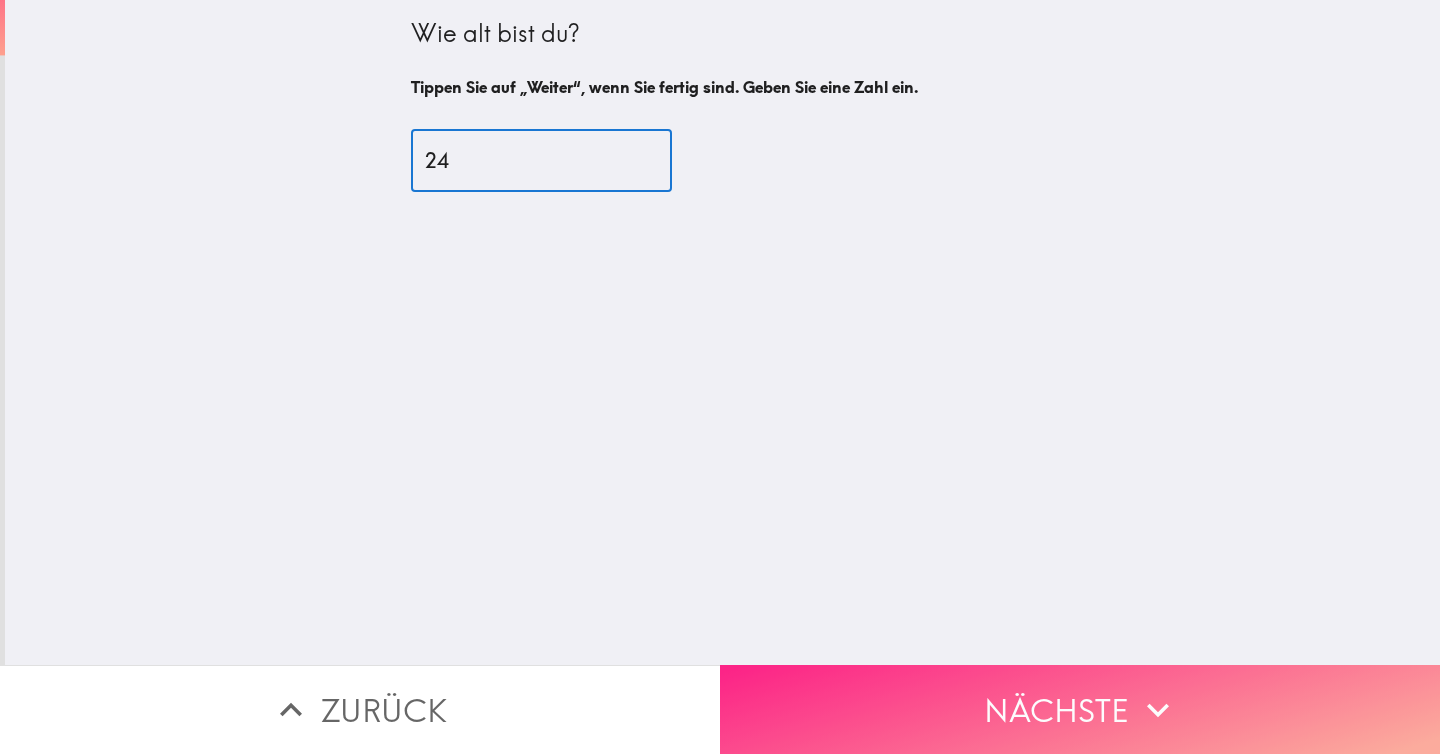 type on "24" 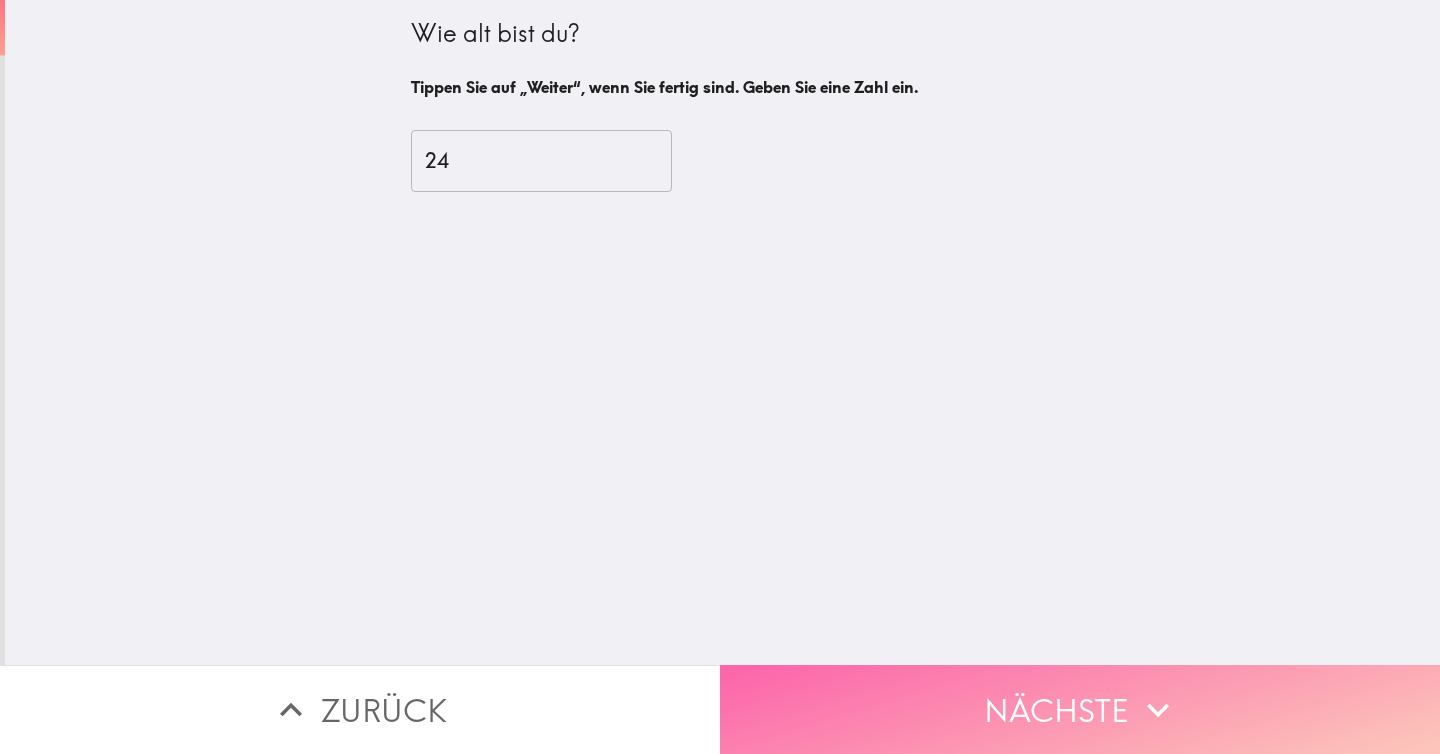 click on "Nächste" at bounding box center (1080, 709) 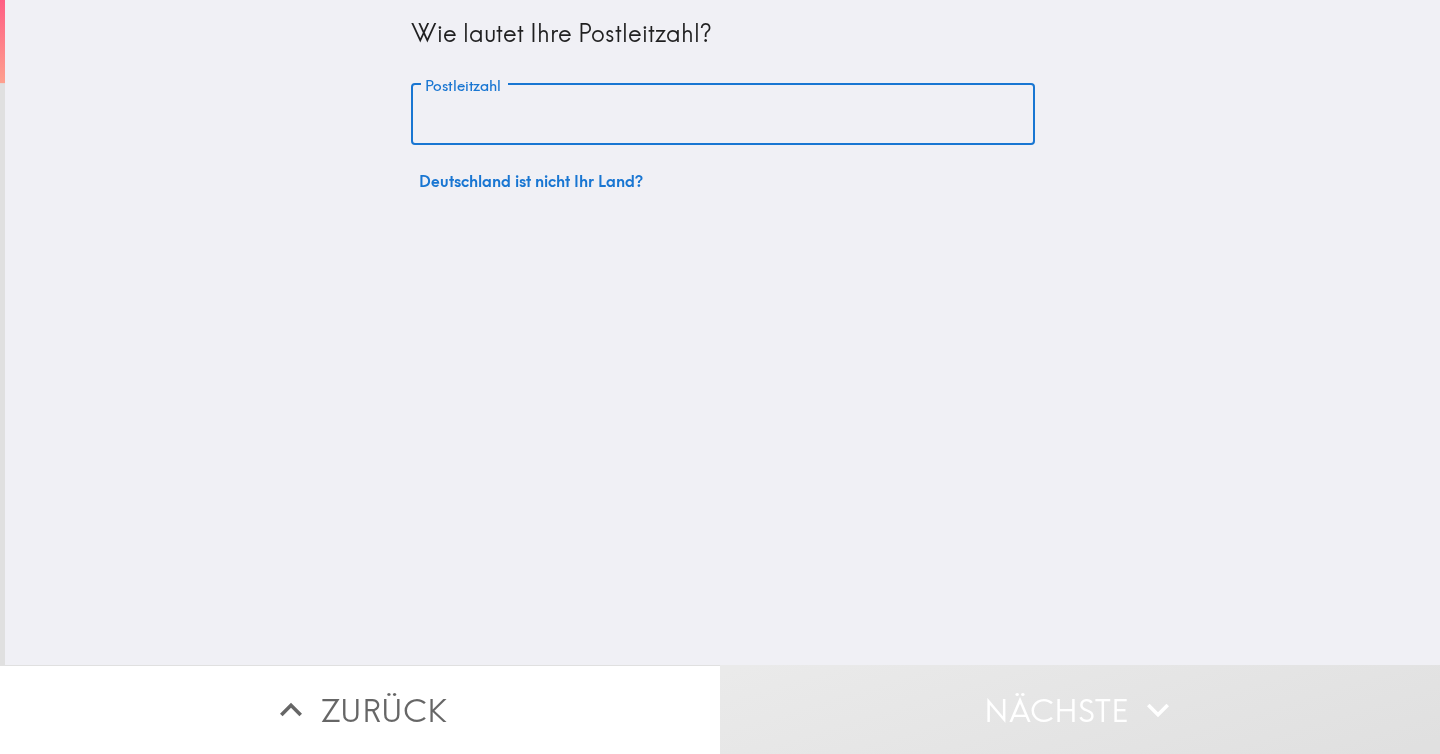 click on "Postleitzahl" at bounding box center [723, 115] 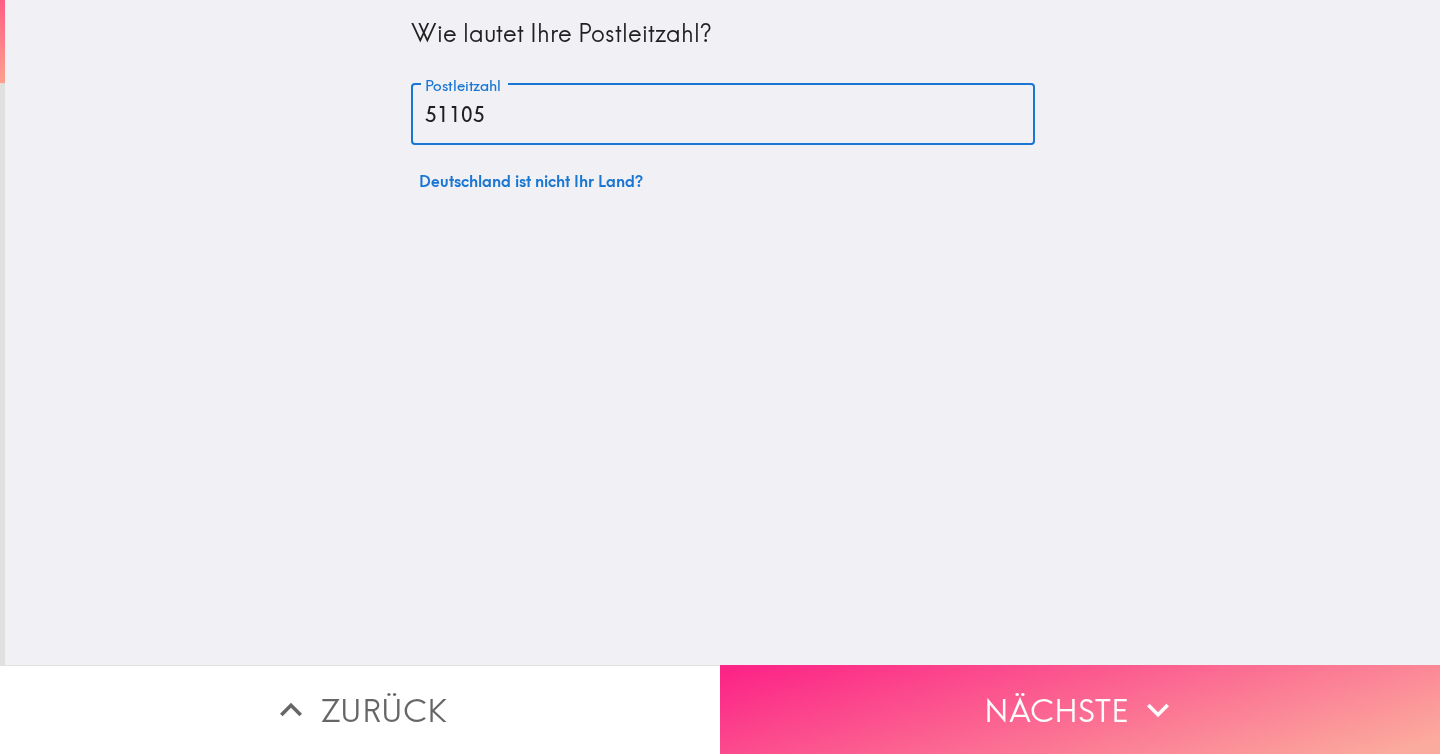 type on "51105" 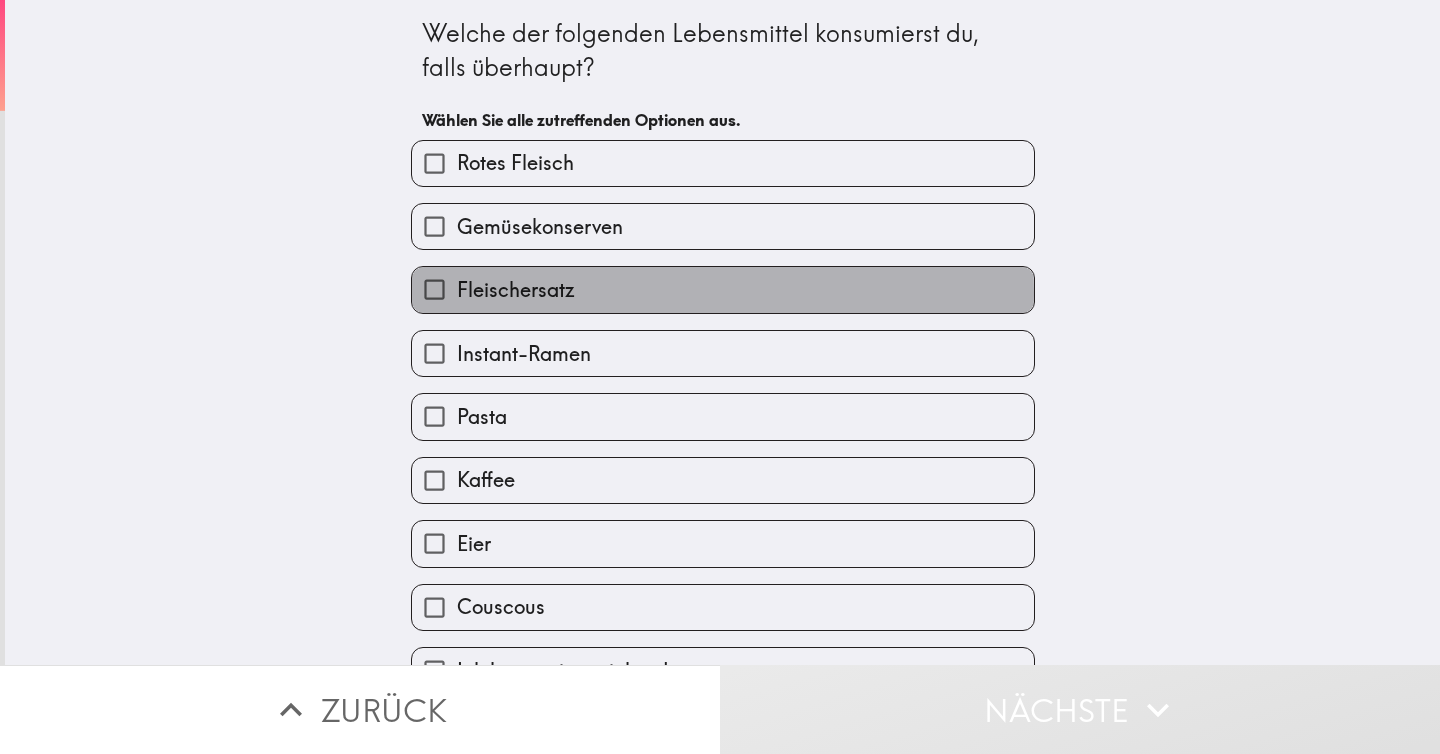 click on "Fleischersatz" at bounding box center [723, 289] 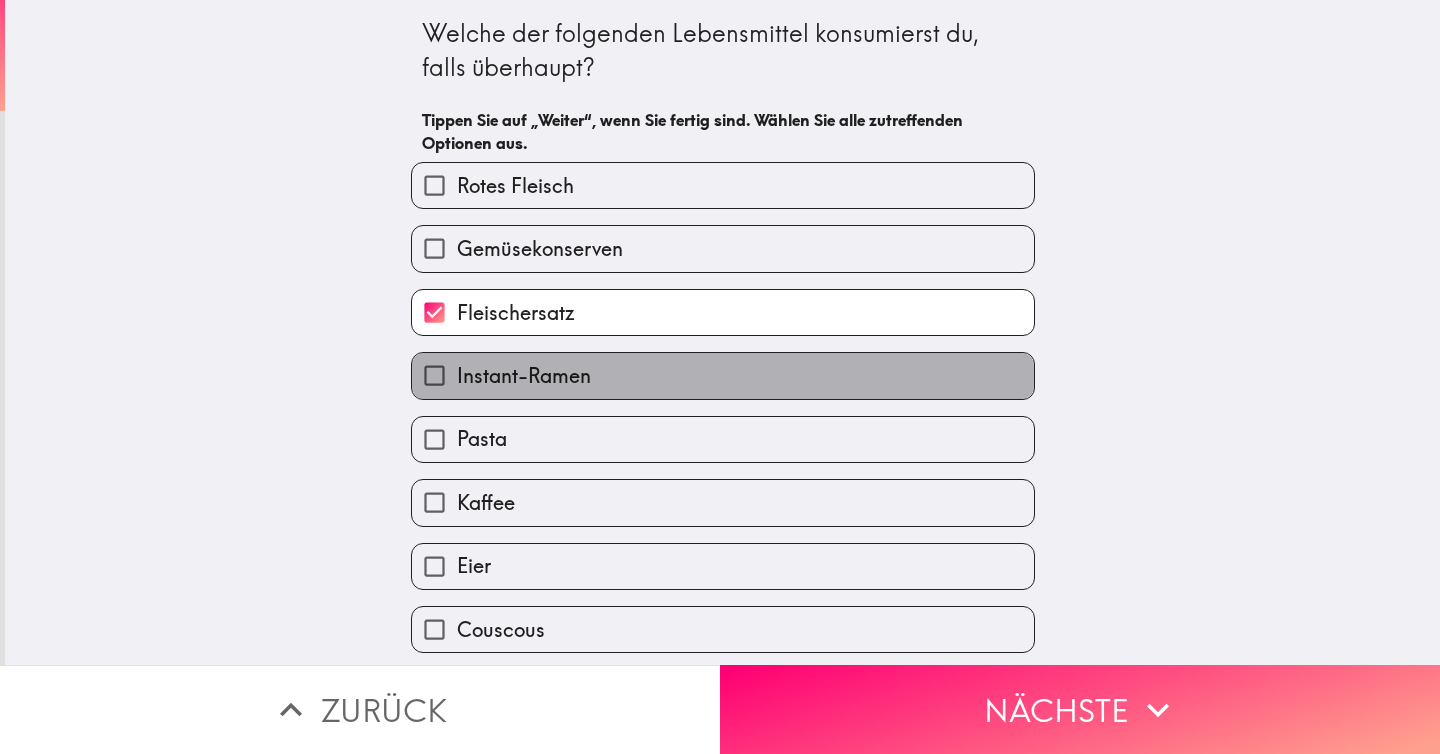 click on "Instant-Ramen" at bounding box center [524, 376] 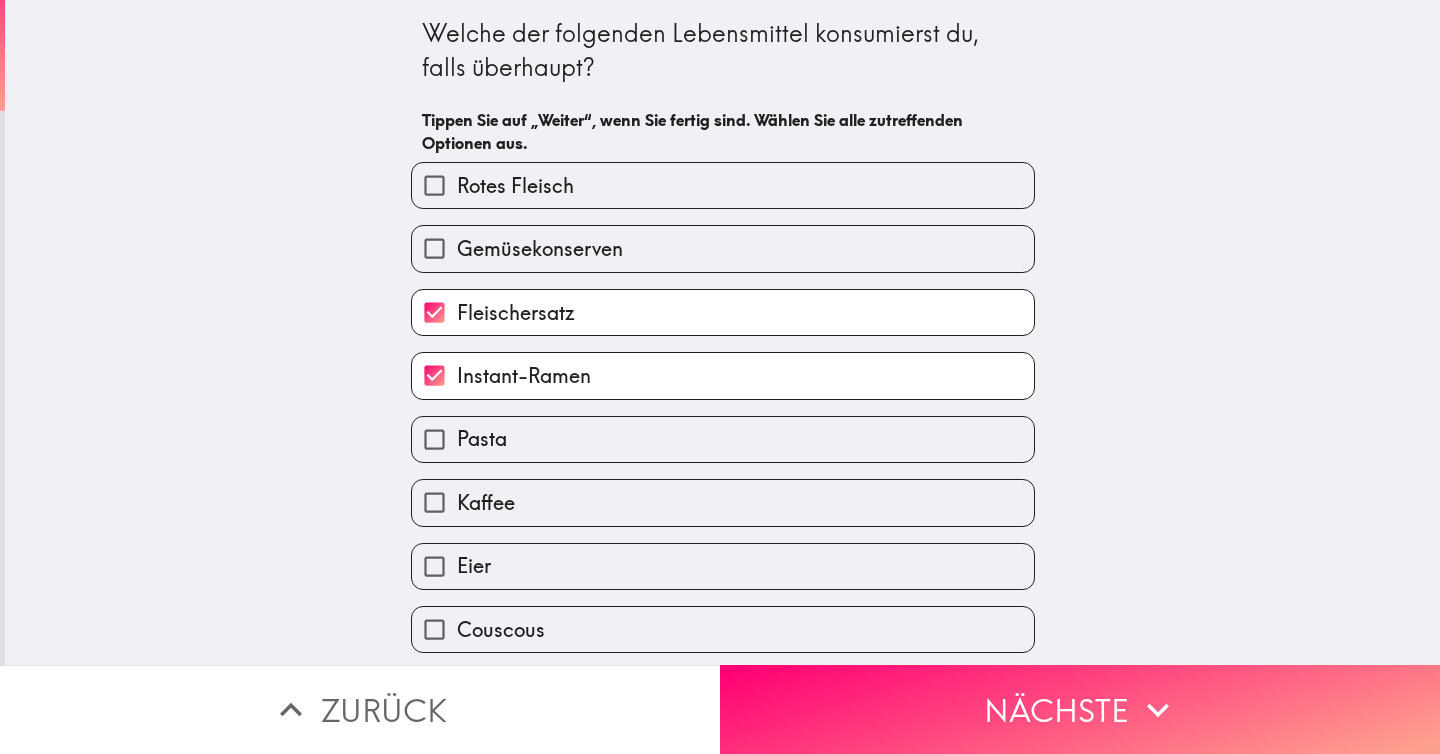 click on "Pasta" at bounding box center (723, 439) 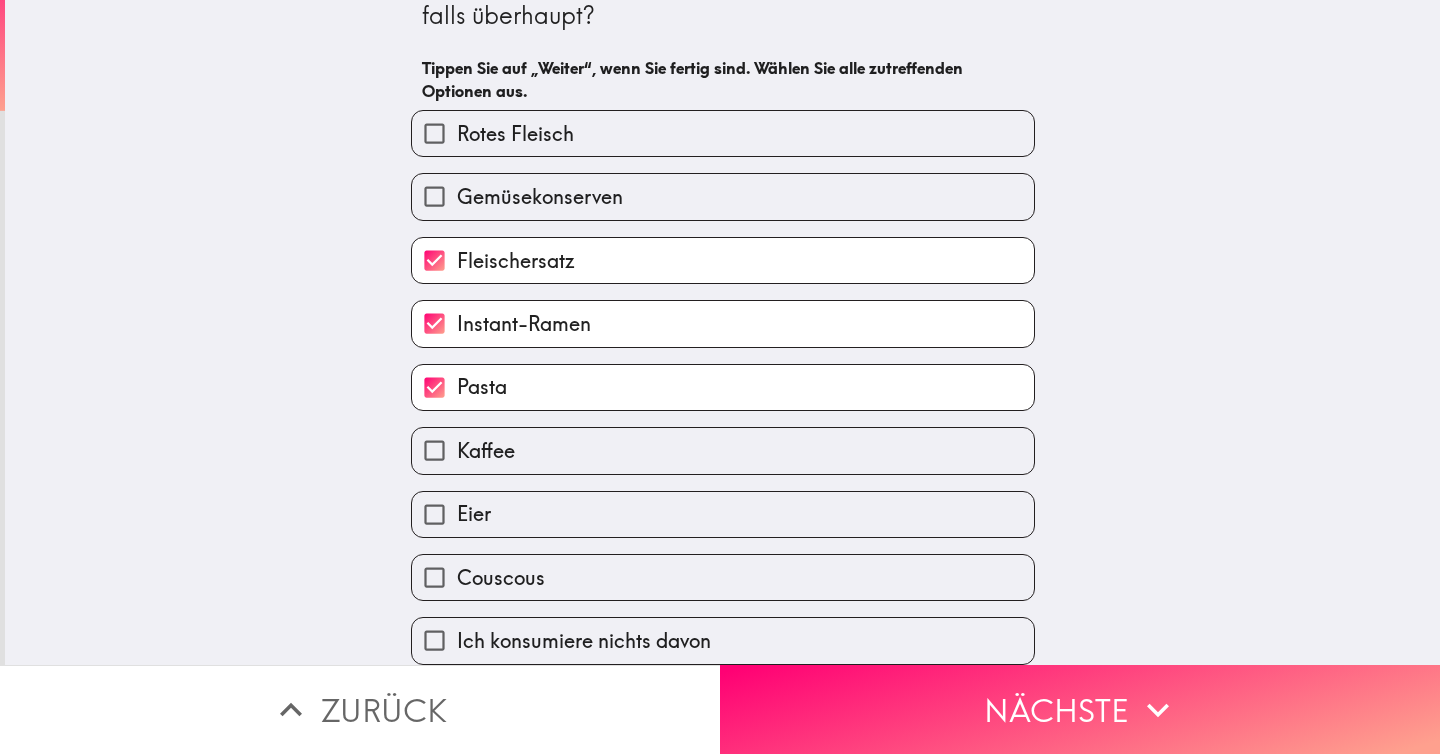 scroll, scrollTop: 61, scrollLeft: 0, axis: vertical 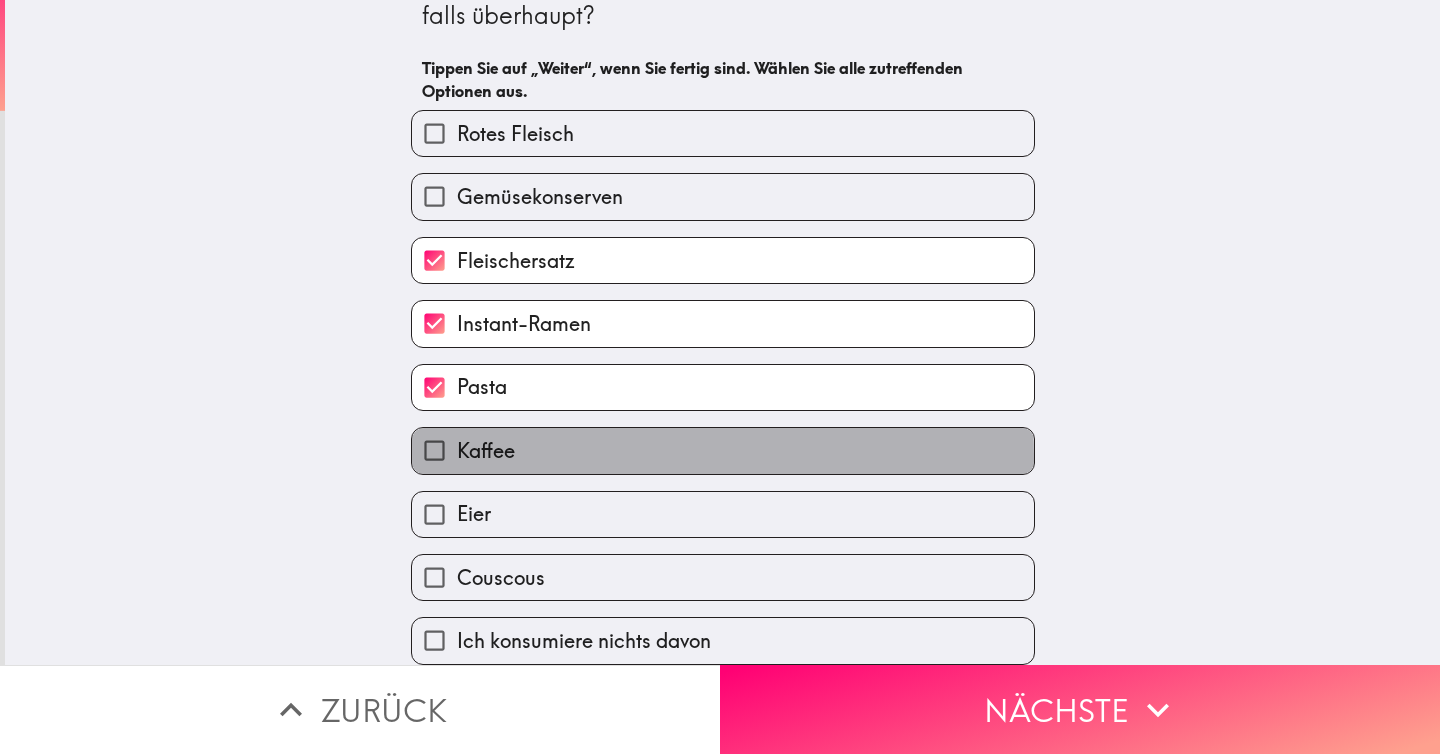 click on "Kaffee" at bounding box center (486, 451) 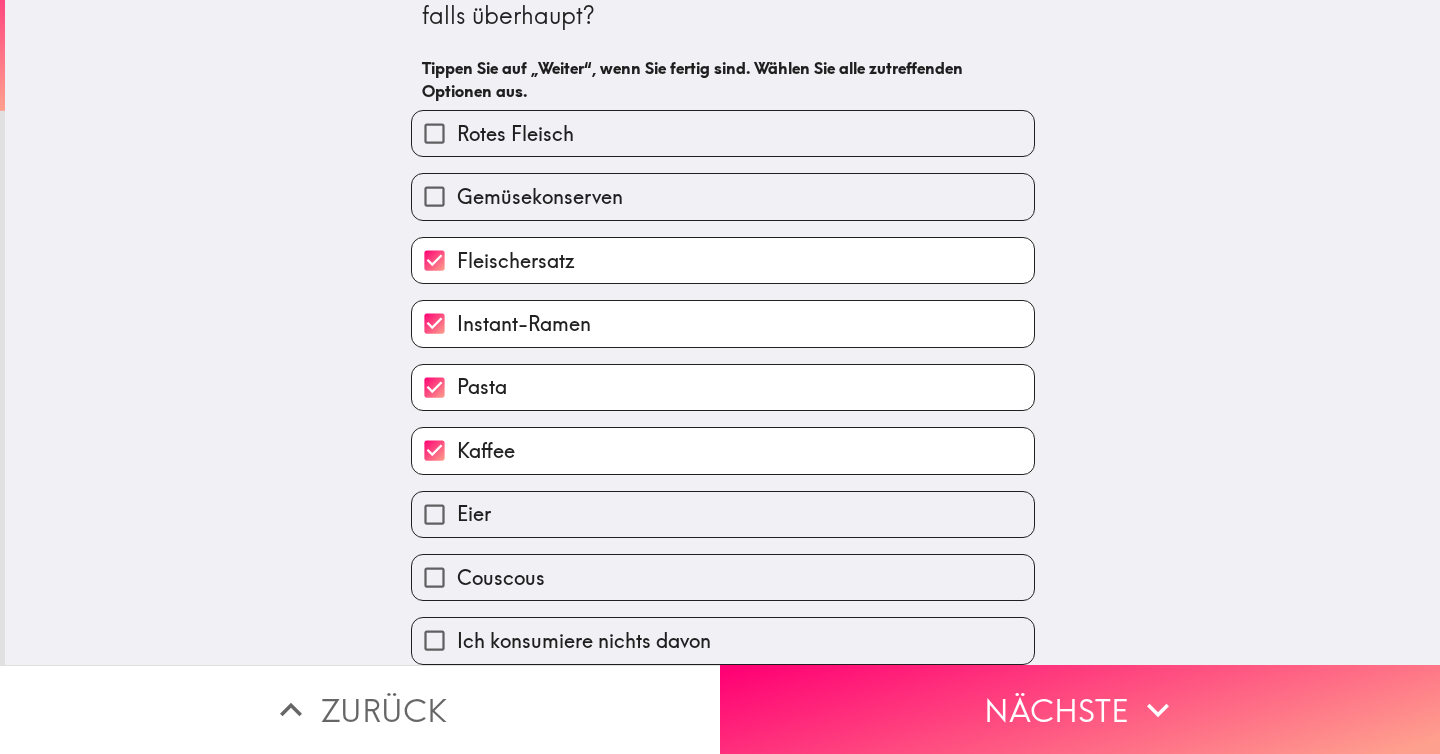 click on "Couscous" at bounding box center (723, 577) 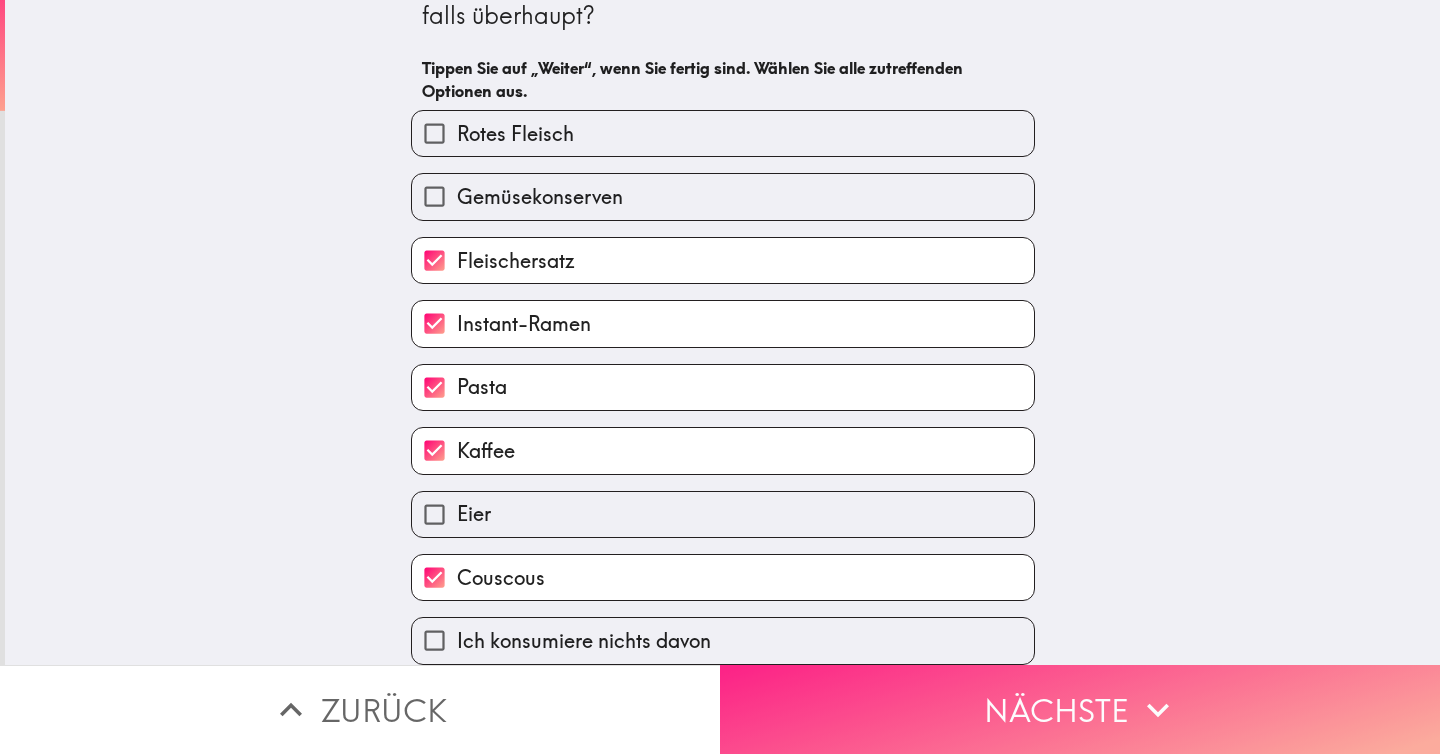 click on "Nächste" at bounding box center (1080, 709) 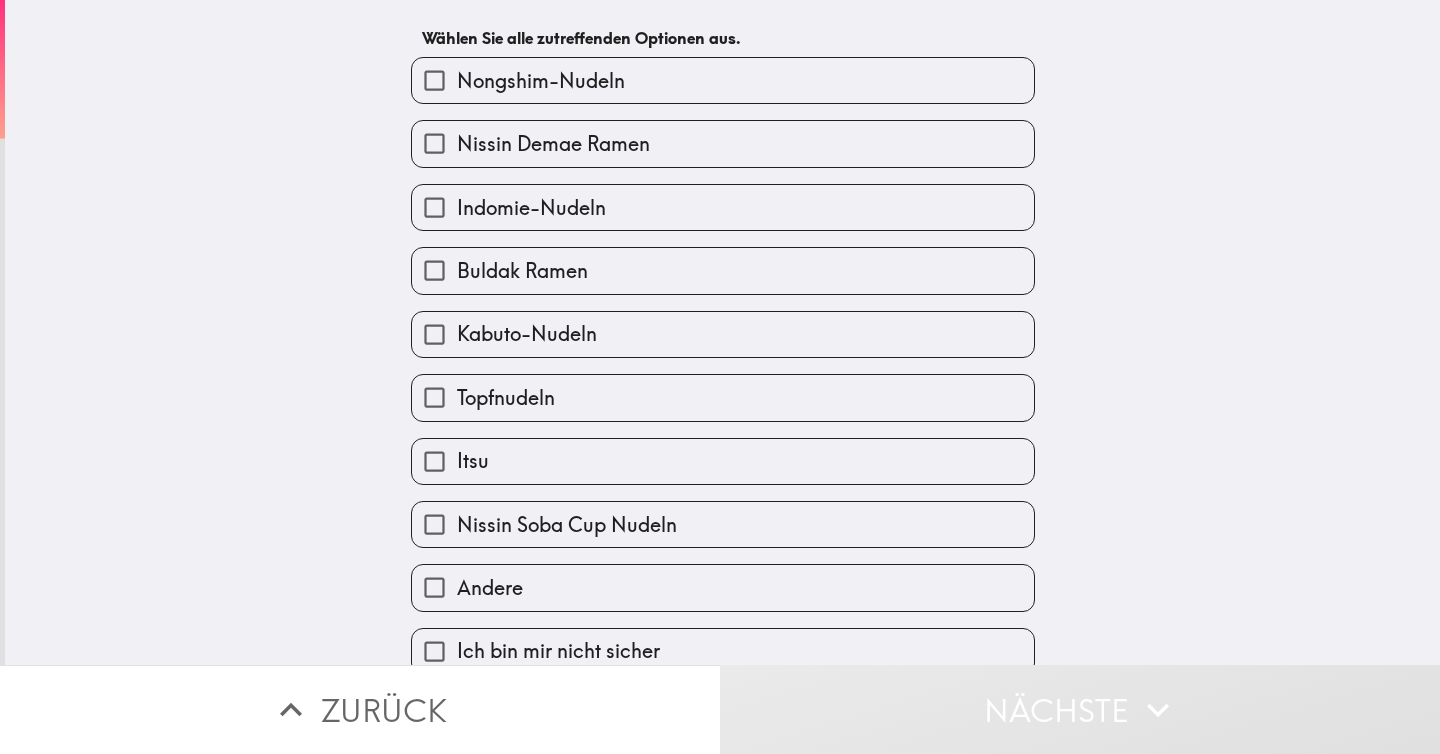 scroll, scrollTop: 69, scrollLeft: 0, axis: vertical 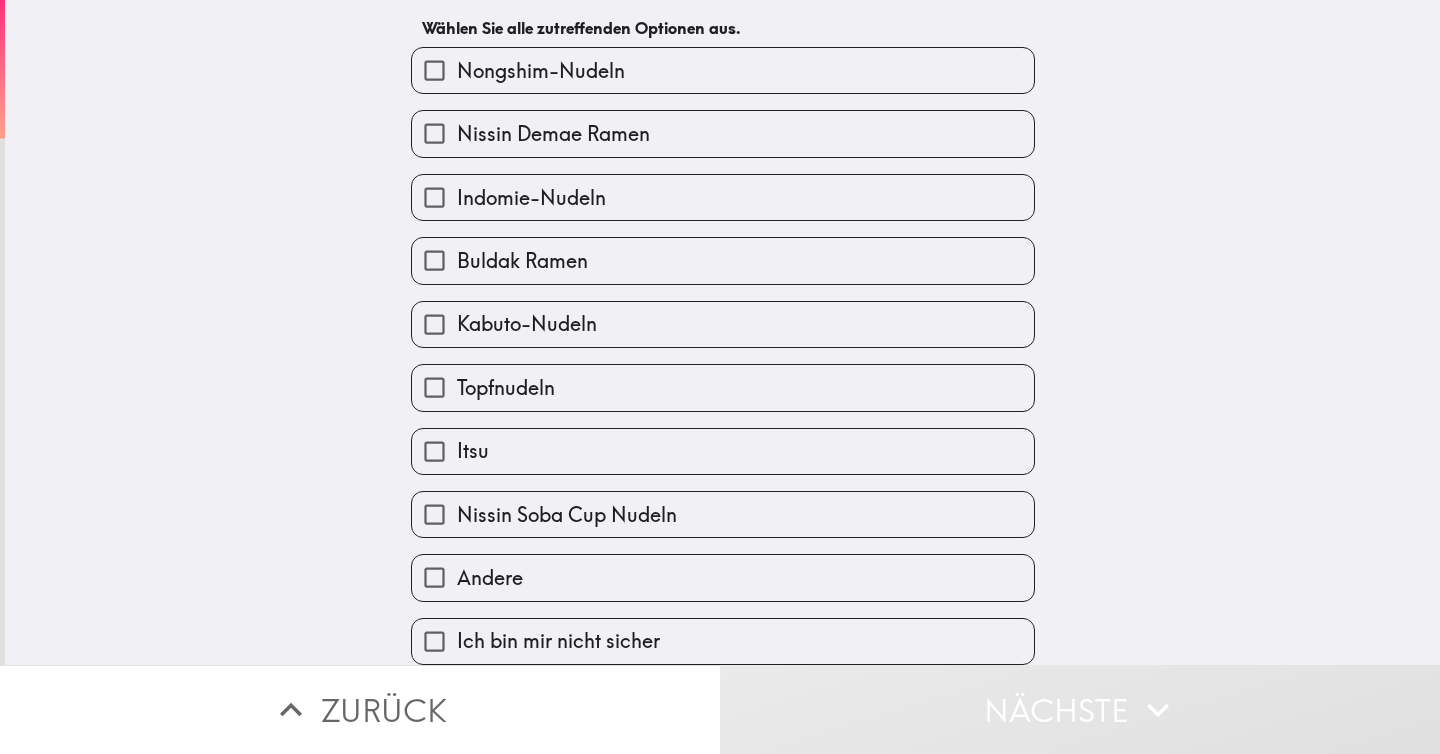 click on "Nissin Soba Cup Nudeln" at bounding box center (567, 515) 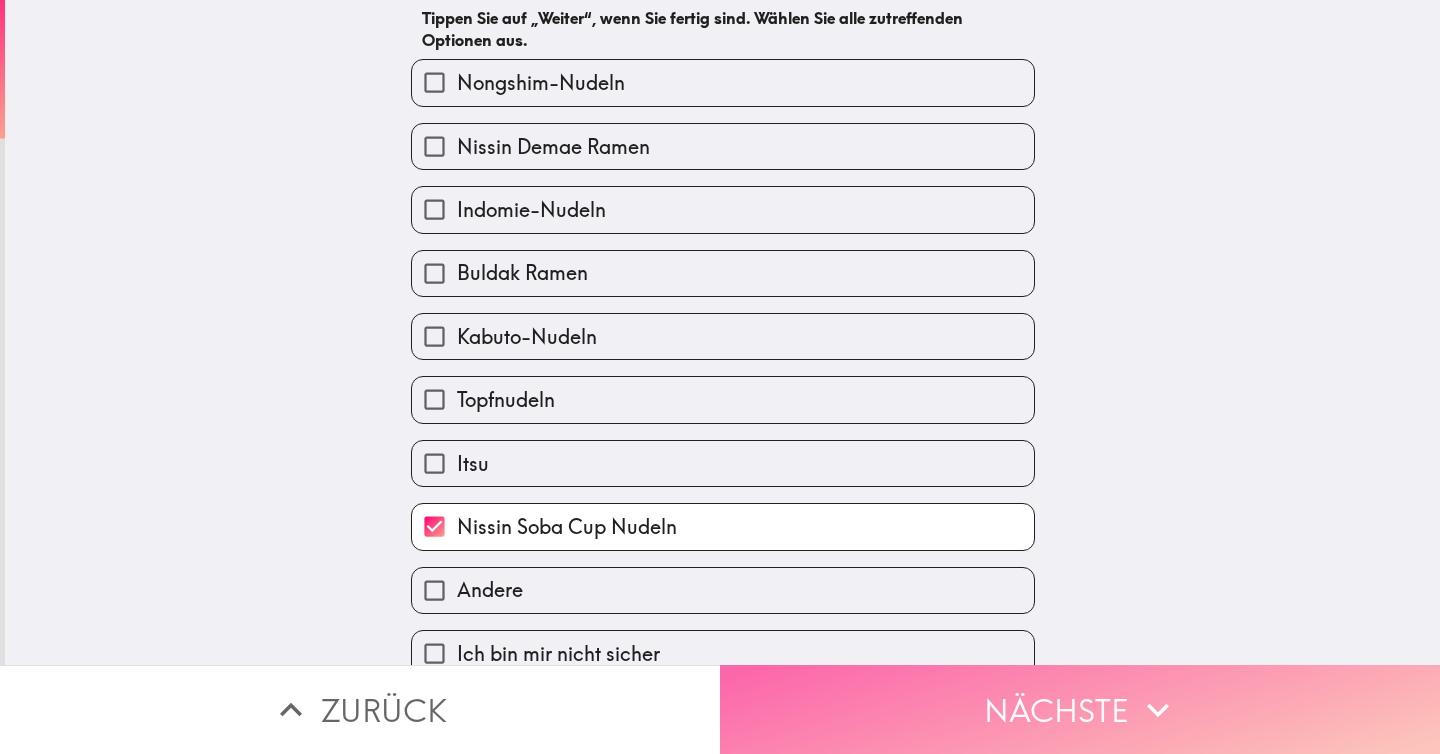 click on "Nächste" at bounding box center [1080, 709] 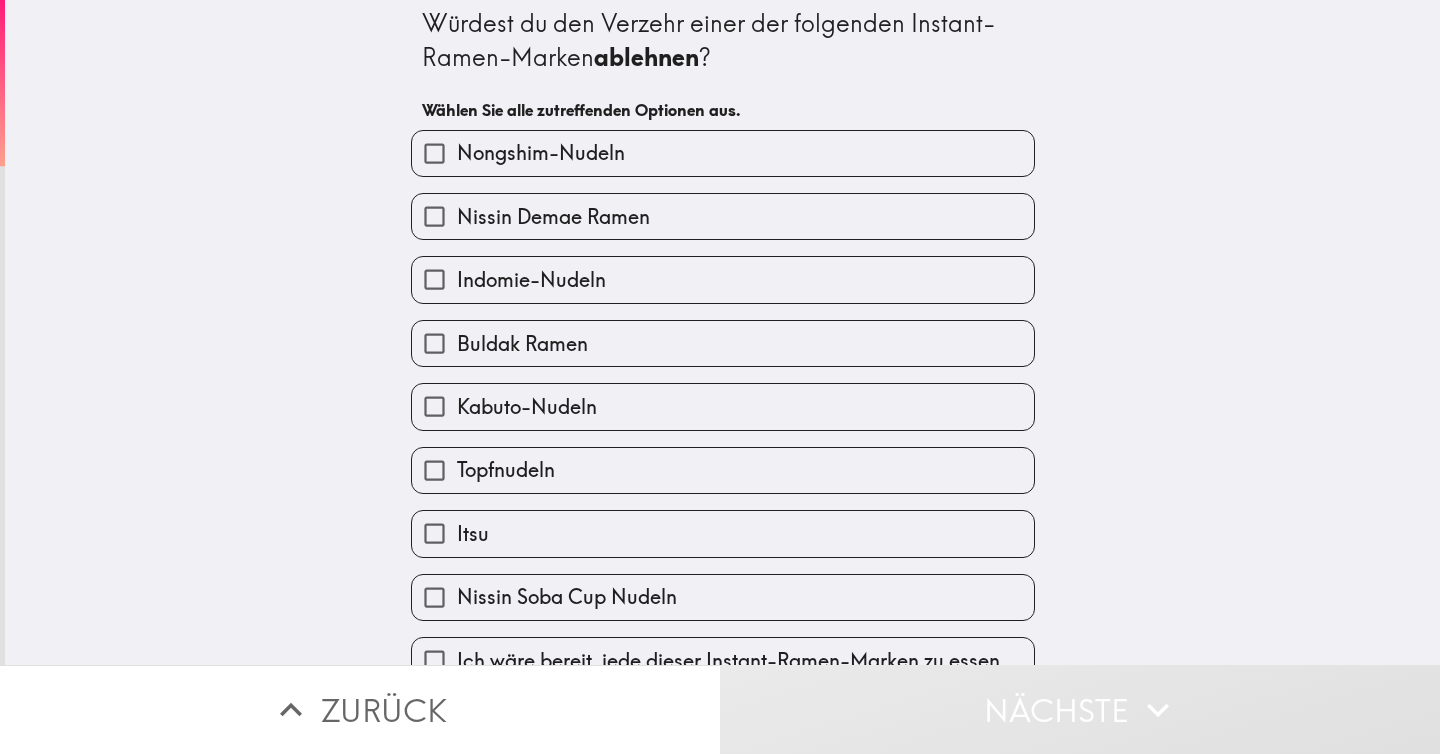 scroll, scrollTop: 38, scrollLeft: 0, axis: vertical 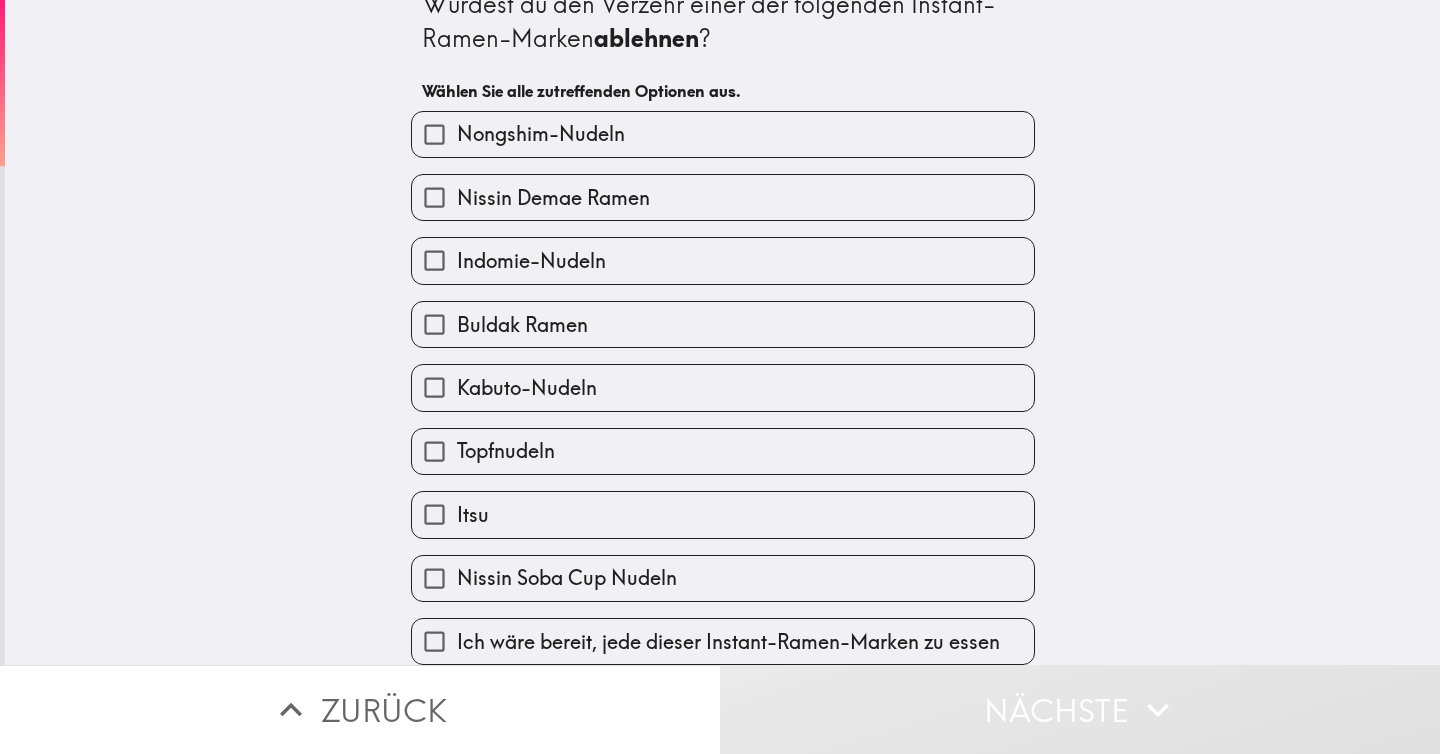 click on "Ich wäre bereit, jede dieser Instant-Ramen-Marken zu essen" at bounding box center [728, 642] 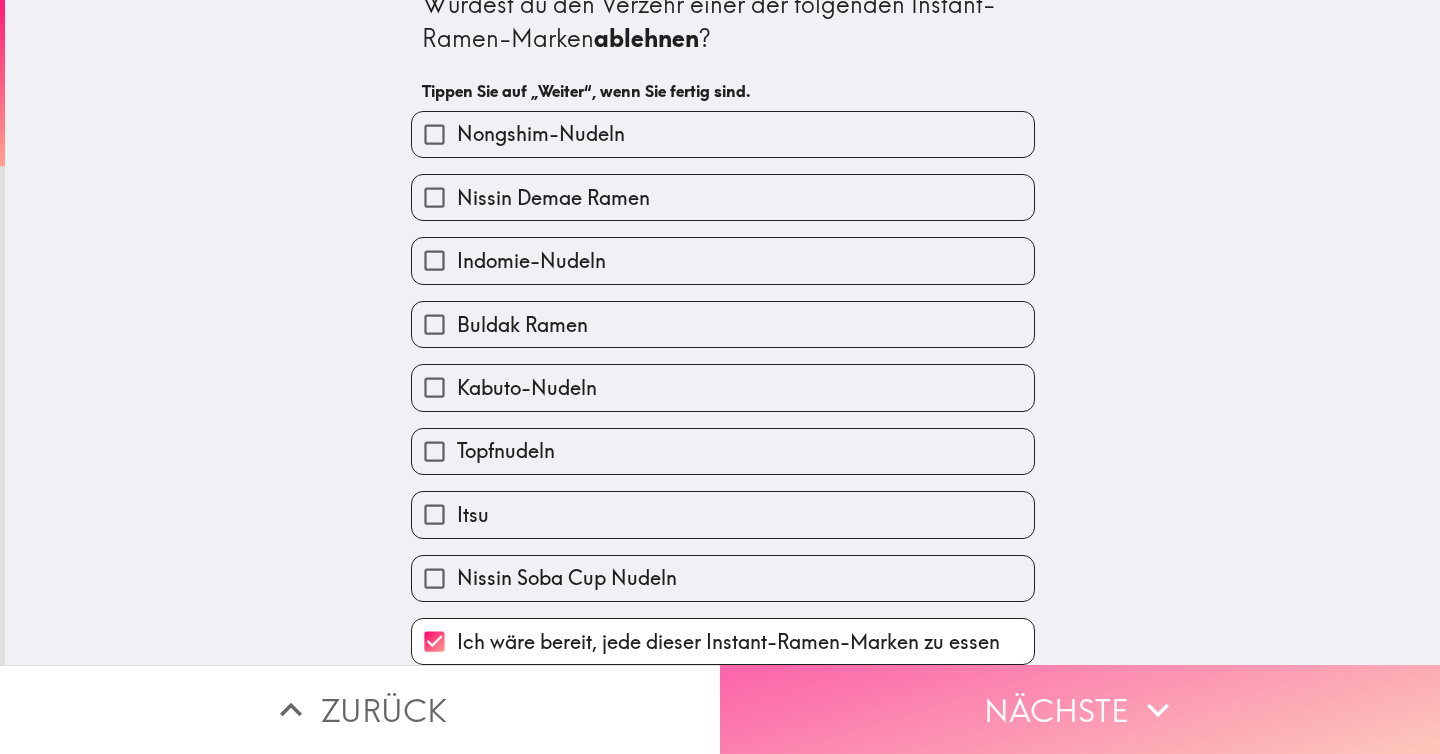 click on "Nächste" at bounding box center [1080, 709] 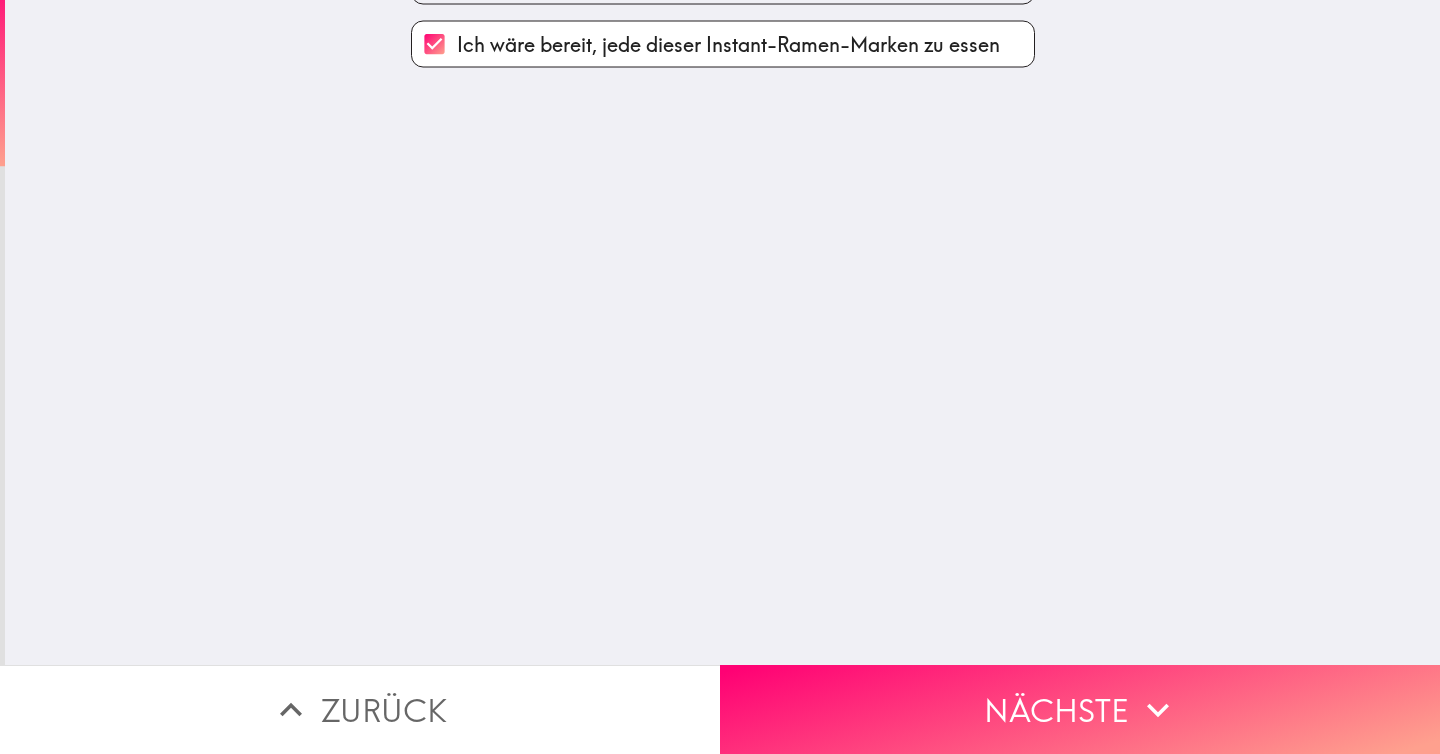 scroll, scrollTop: 0, scrollLeft: 0, axis: both 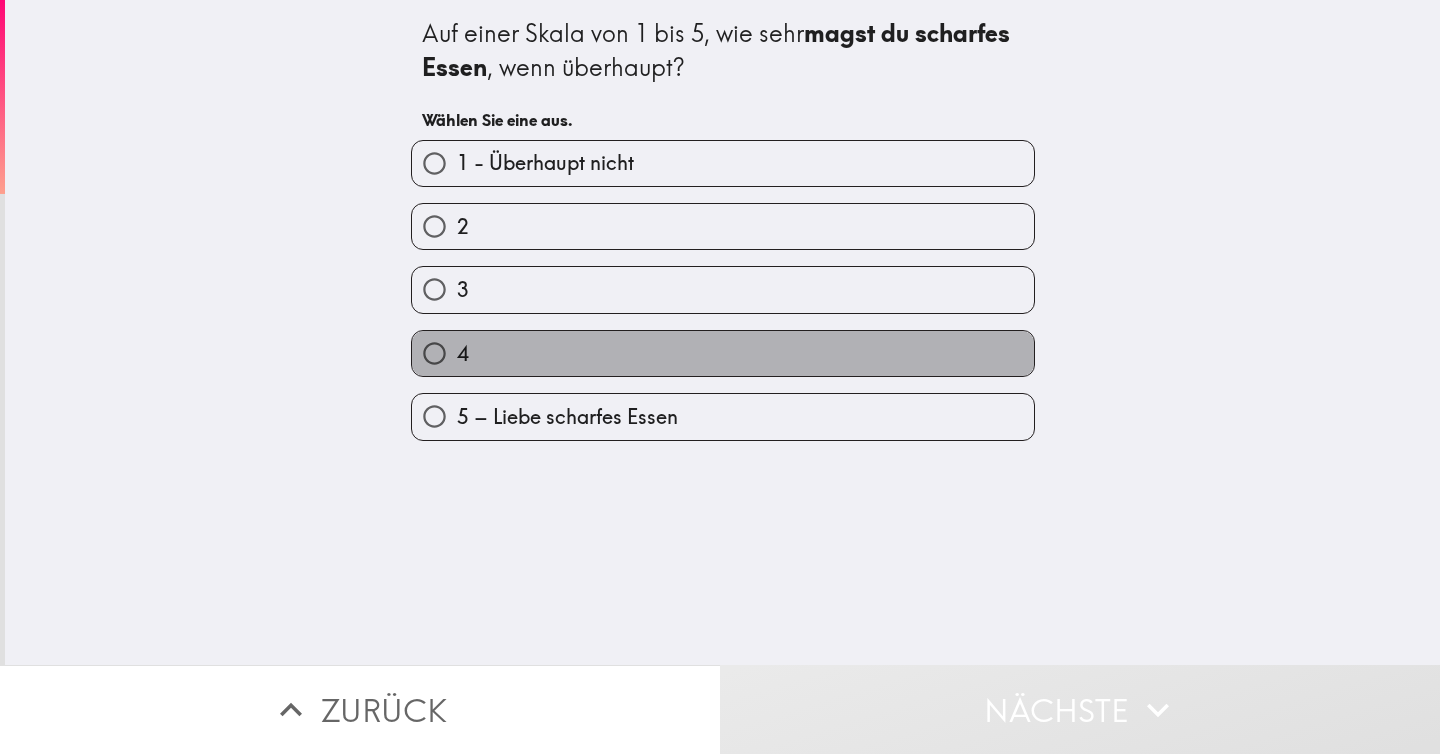click on "4" at bounding box center (723, 353) 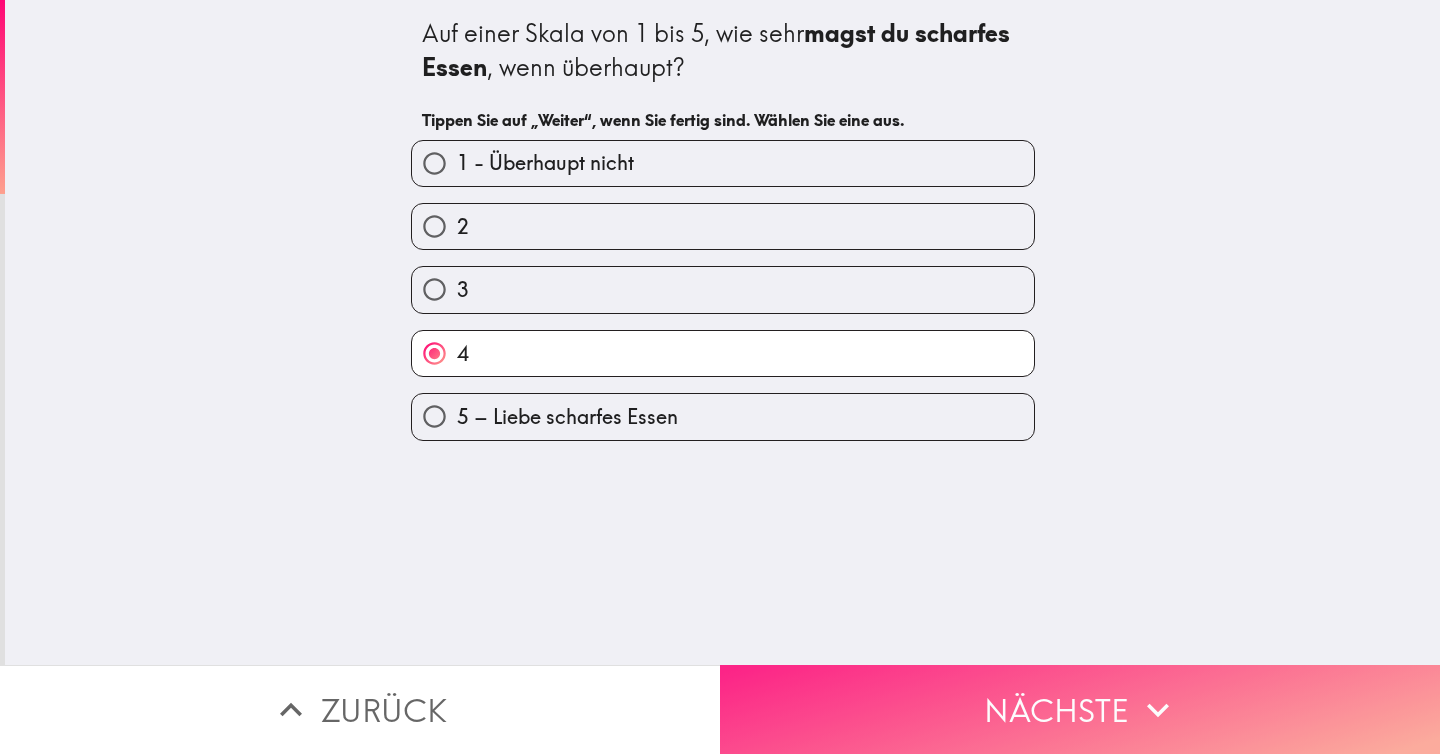click on "Nächste" at bounding box center (1080, 709) 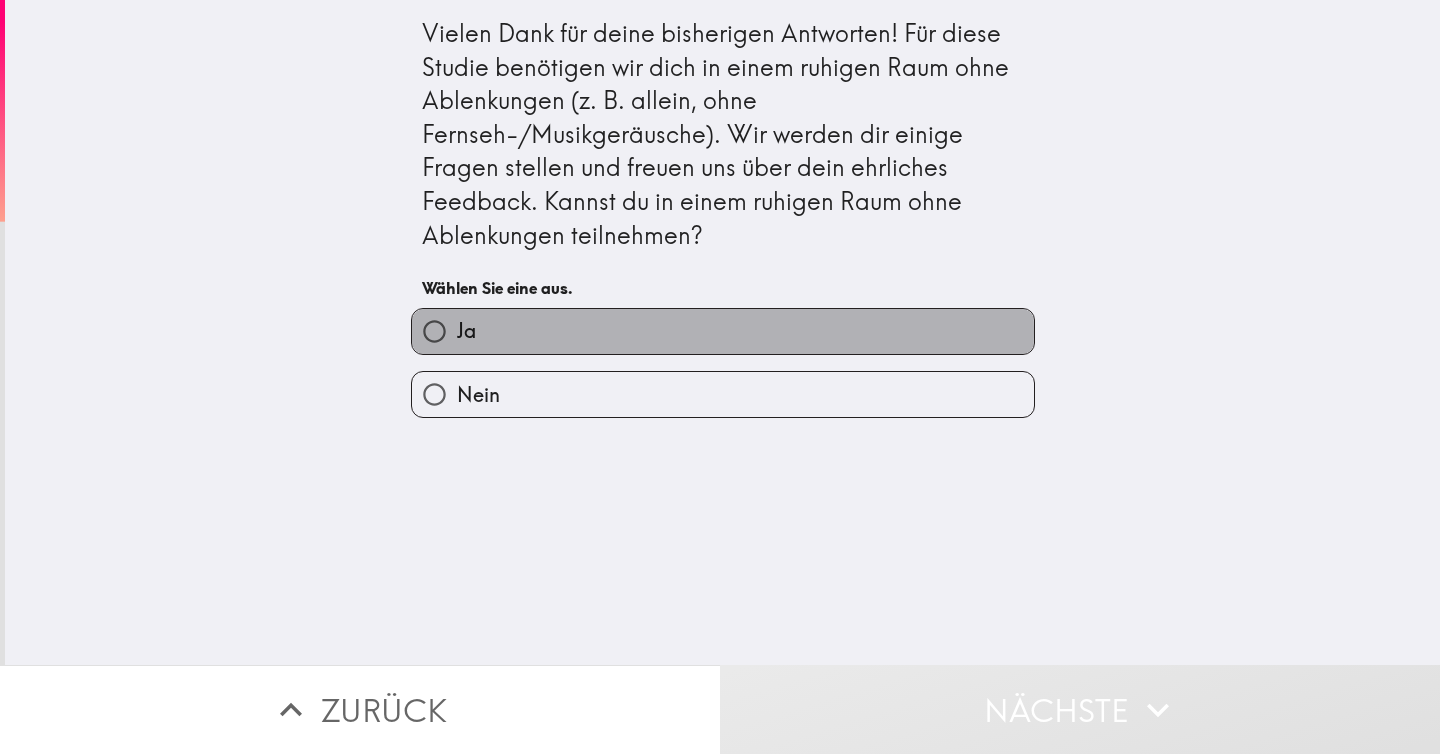 click on "Ja" at bounding box center [723, 331] 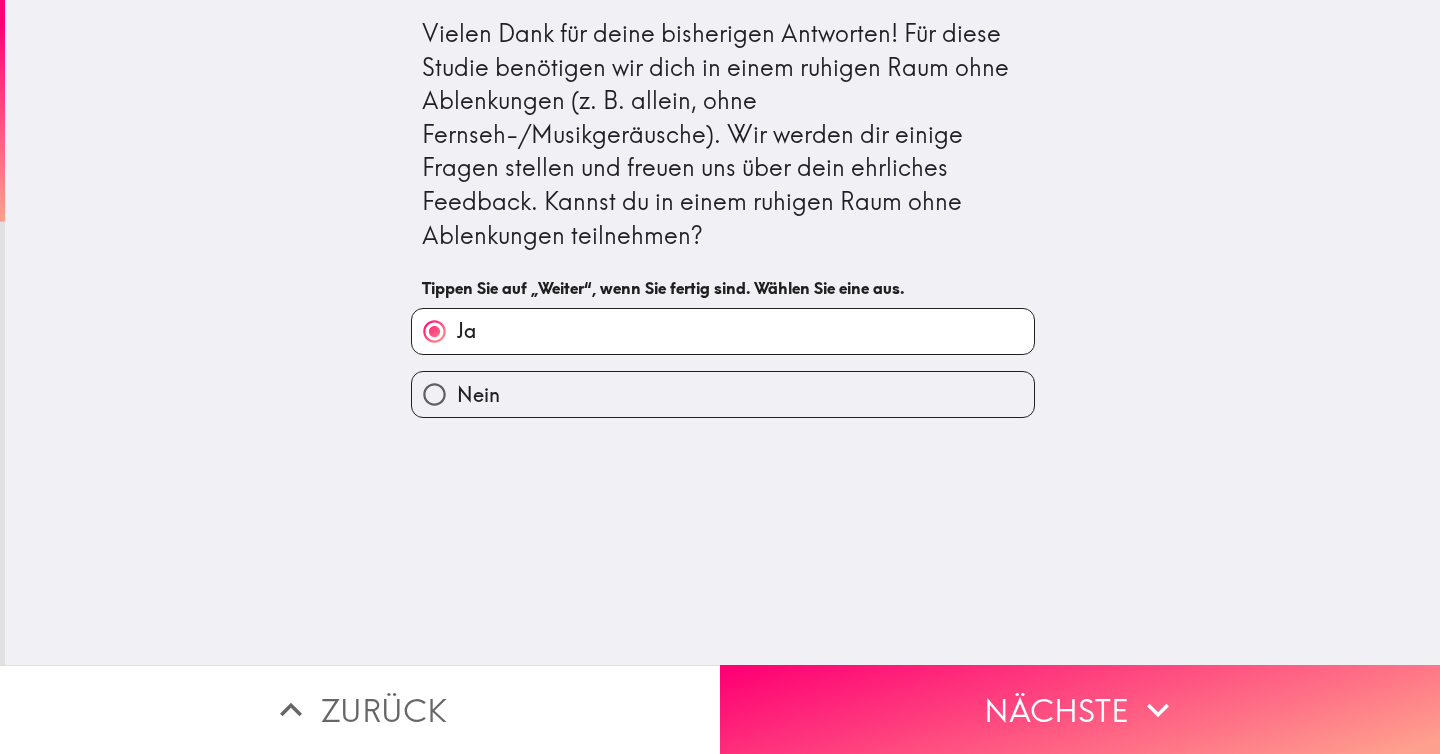 click on "Vielen Dank für deine bisherigen Antworten! Für diese Studie benötigen wir dich in einem ruhigen Raum ohne Ablenkungen (z. B. allein, ohne Fernseh-/Musikgeräusche). Wir werden dir einige Fragen stellen und freuen uns über dein ehrliches Feedback. Kannst du in einem ruhigen Raum ohne Ablenkungen teilnehmen? Tippen Sie auf „Weiter“, wenn Sie fertig sind. Wählen Sie eine aus. Ja Nein" at bounding box center [722, 332] 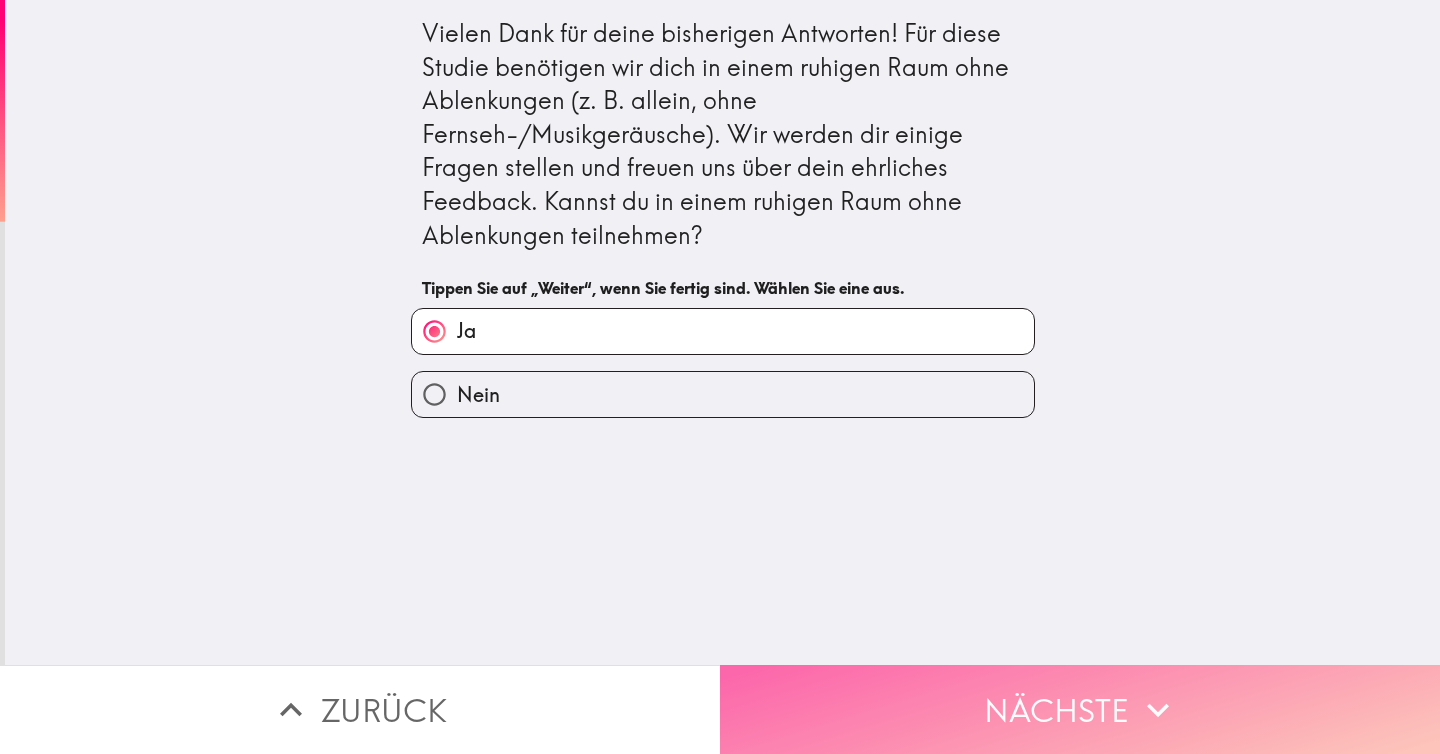 click on "Nächste" at bounding box center (1080, 709) 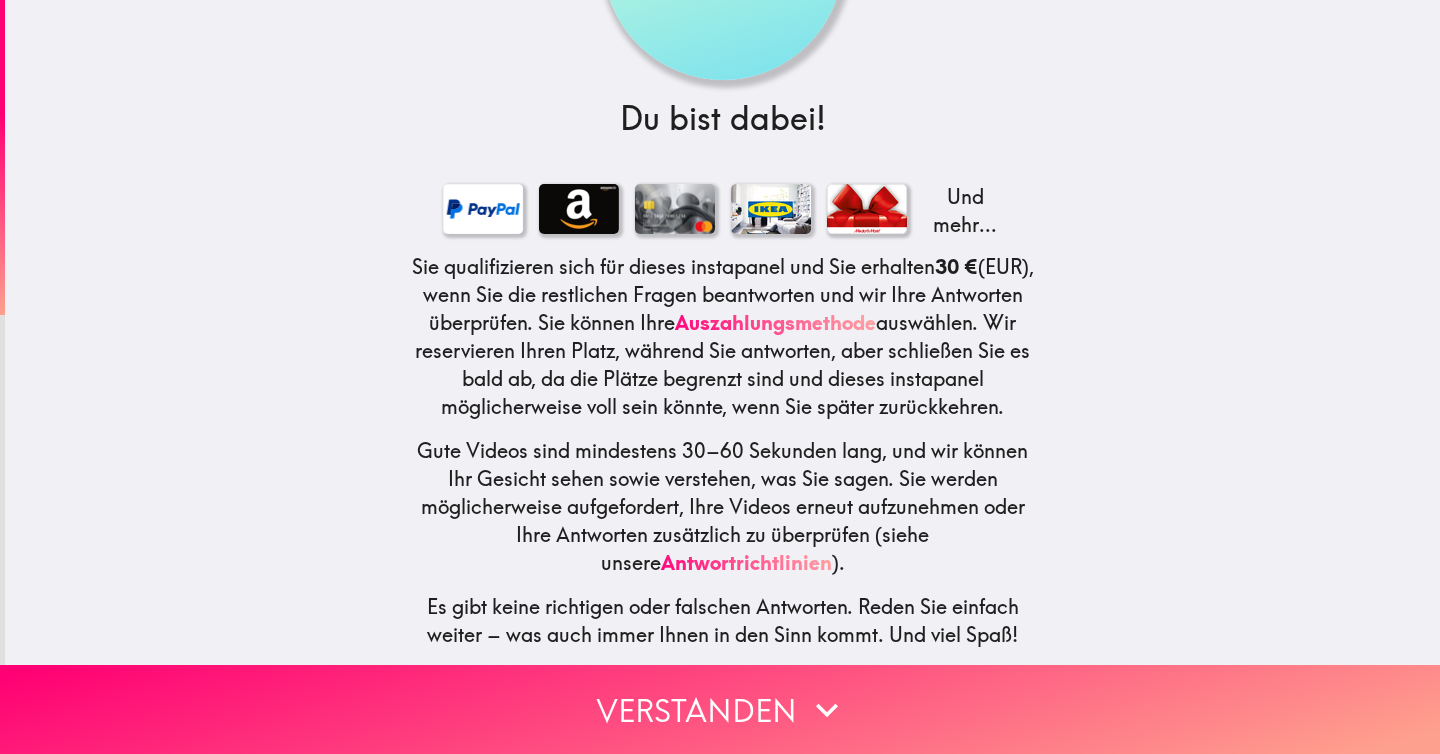 scroll, scrollTop: 211, scrollLeft: 0, axis: vertical 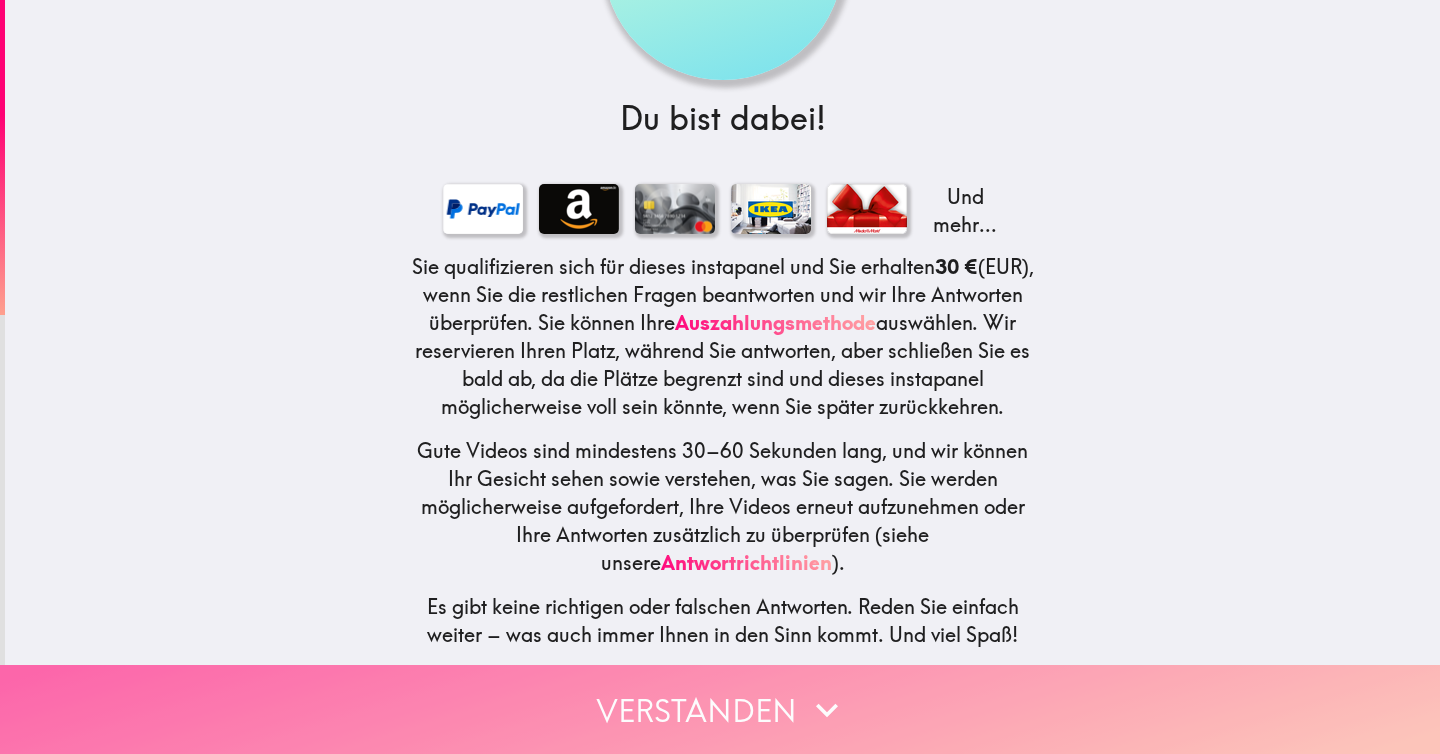 click on "Verstanden" at bounding box center [720, 709] 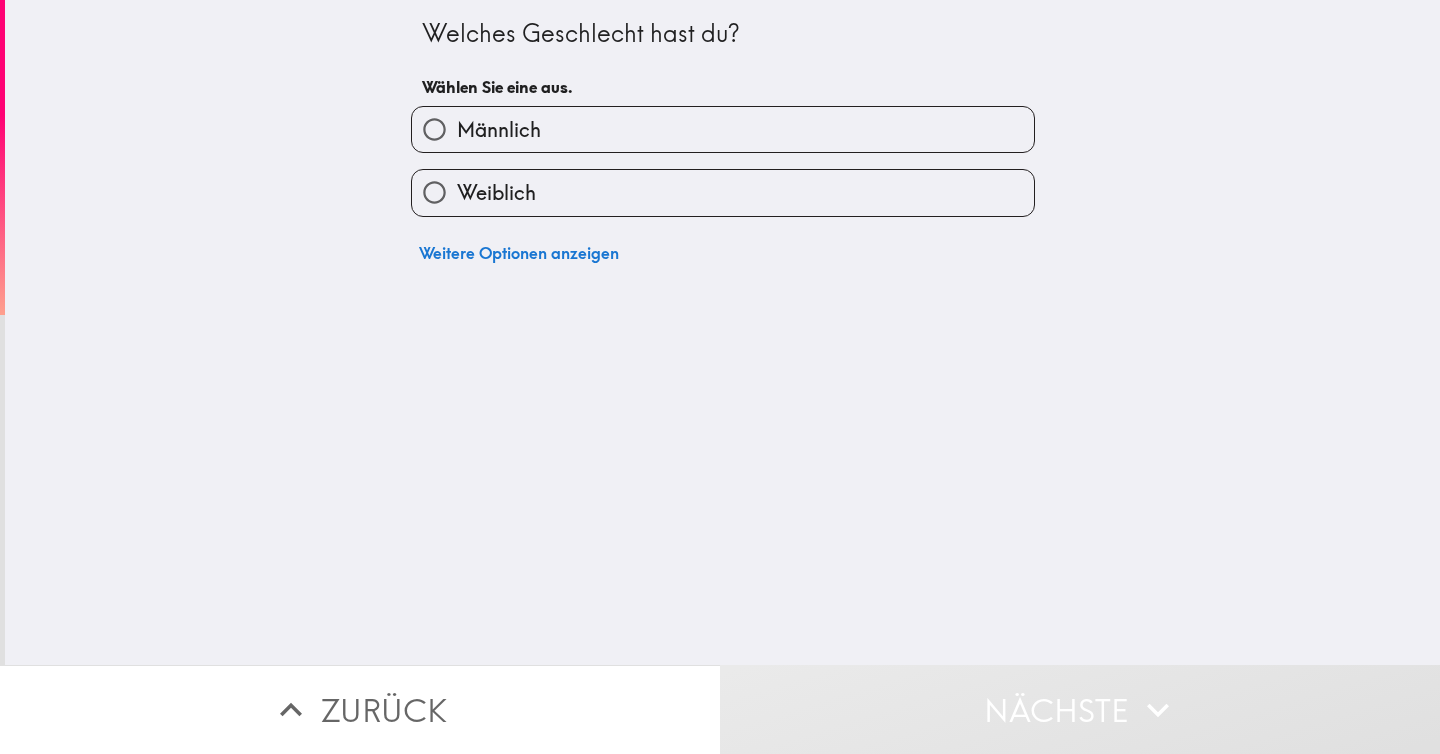 click on "Männlich" at bounding box center (723, 129) 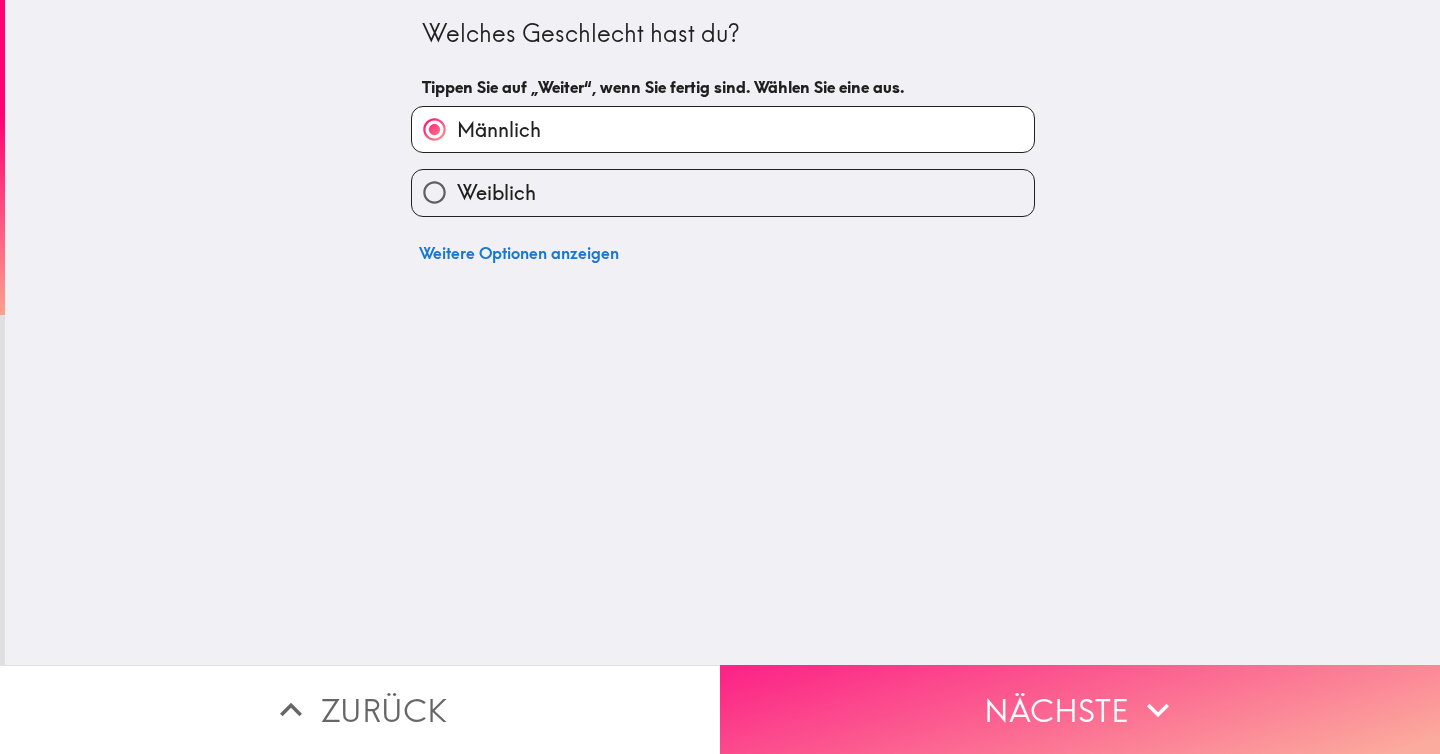 click on "Nächste" at bounding box center [1080, 709] 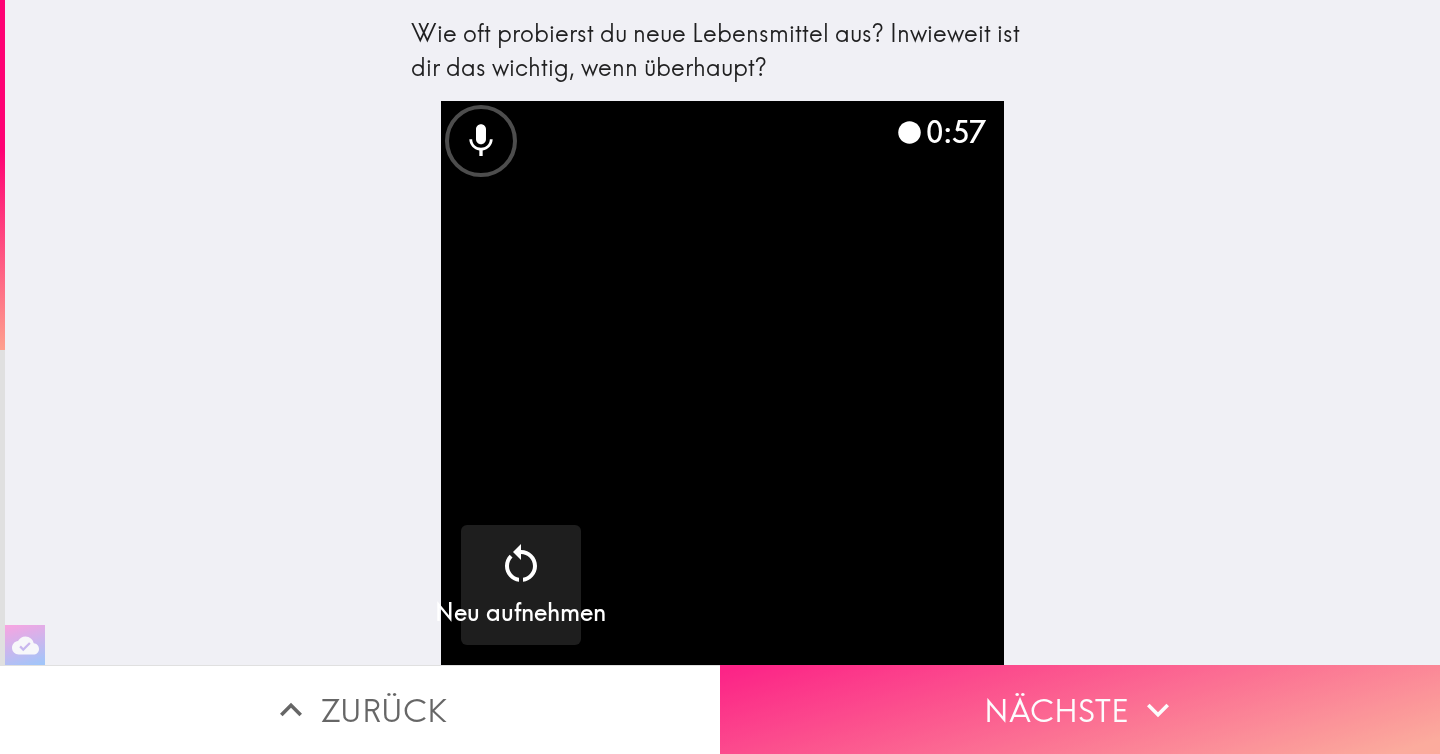click on "Nächste" at bounding box center (1080, 709) 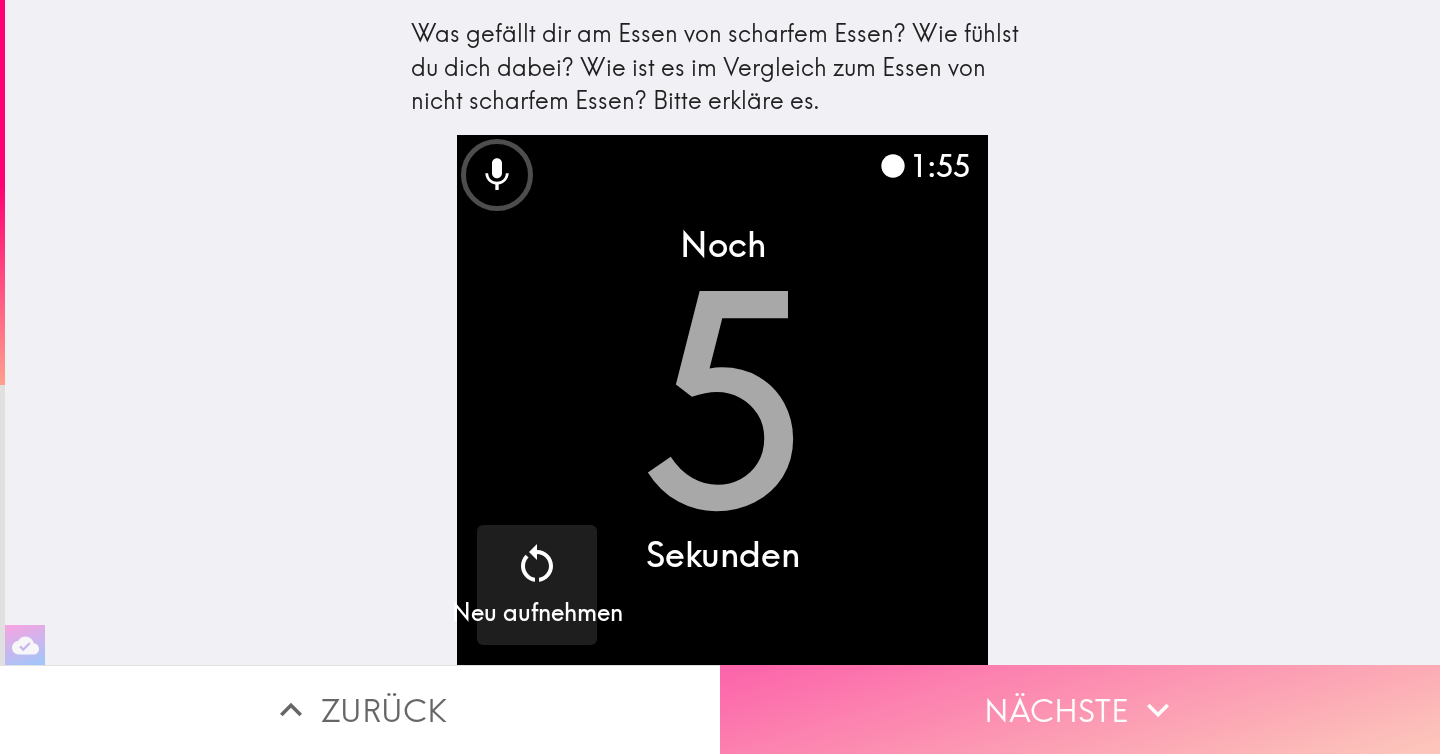 click on "Nächste" at bounding box center (1080, 709) 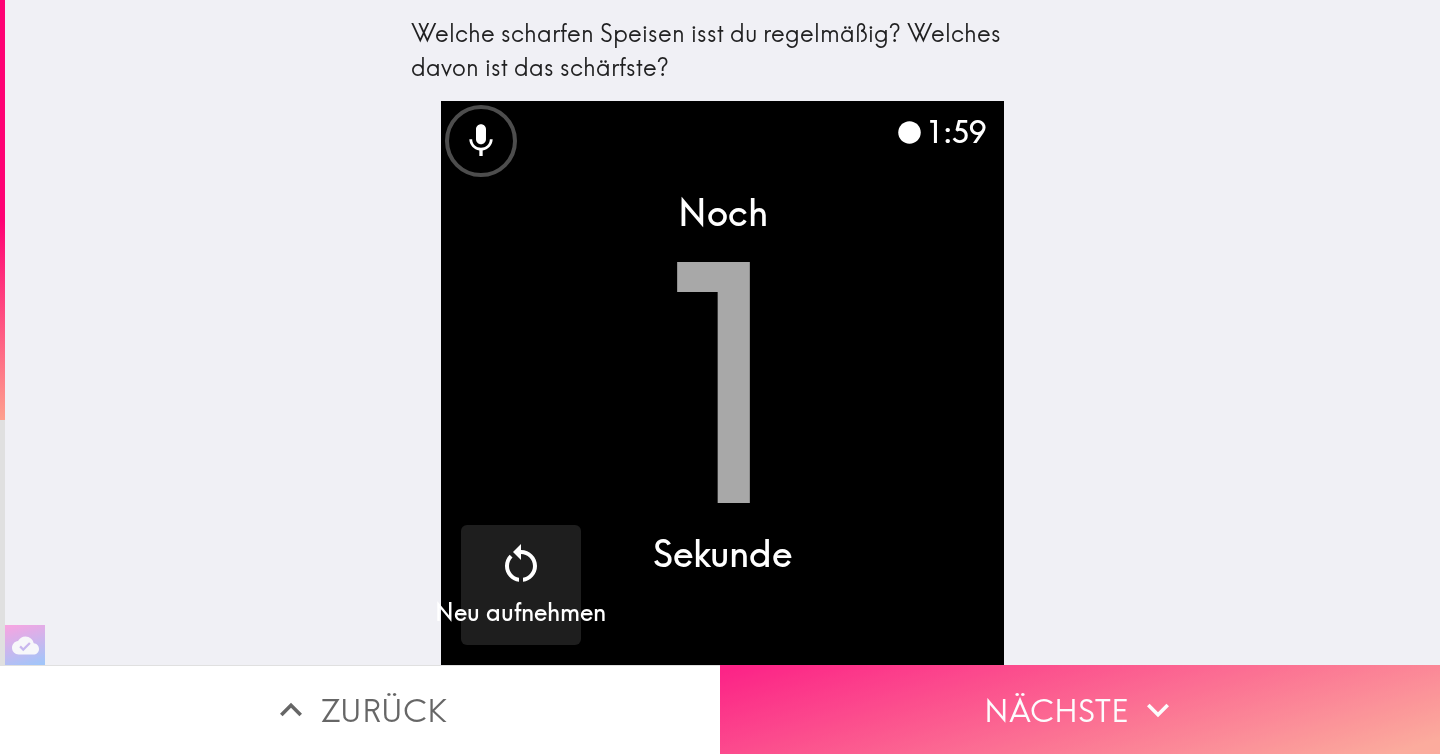 click on "Nächste" at bounding box center (1080, 709) 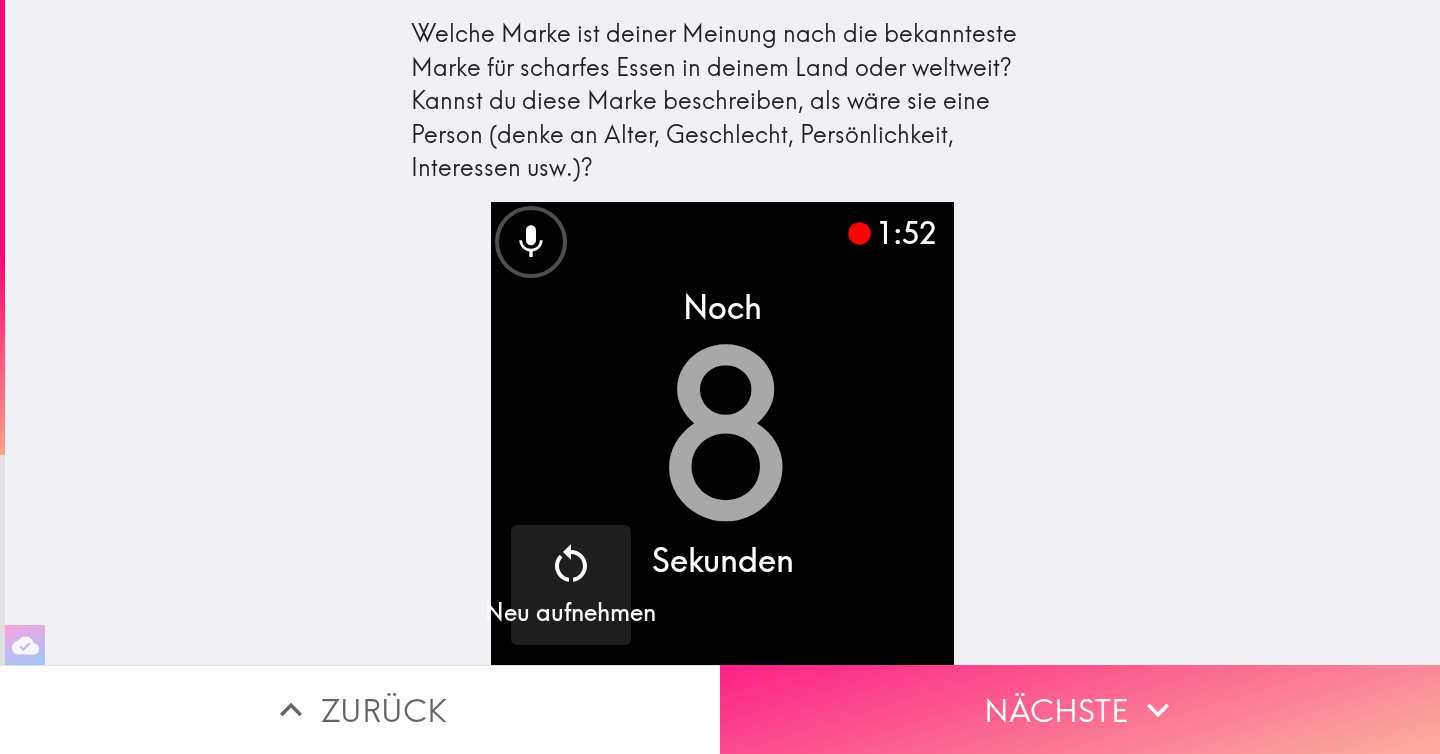 click on "Nächste" at bounding box center (1080, 709) 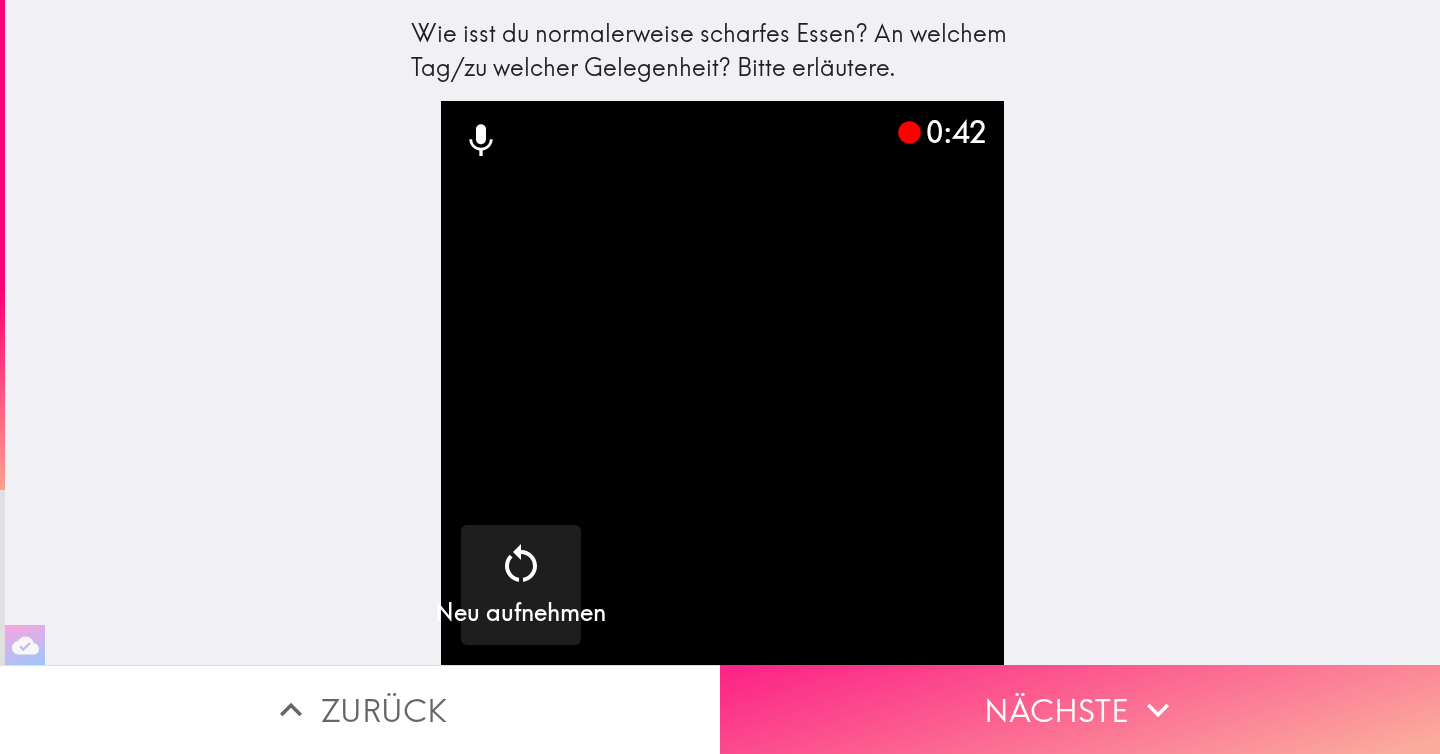 click on "Nächste" at bounding box center [1080, 709] 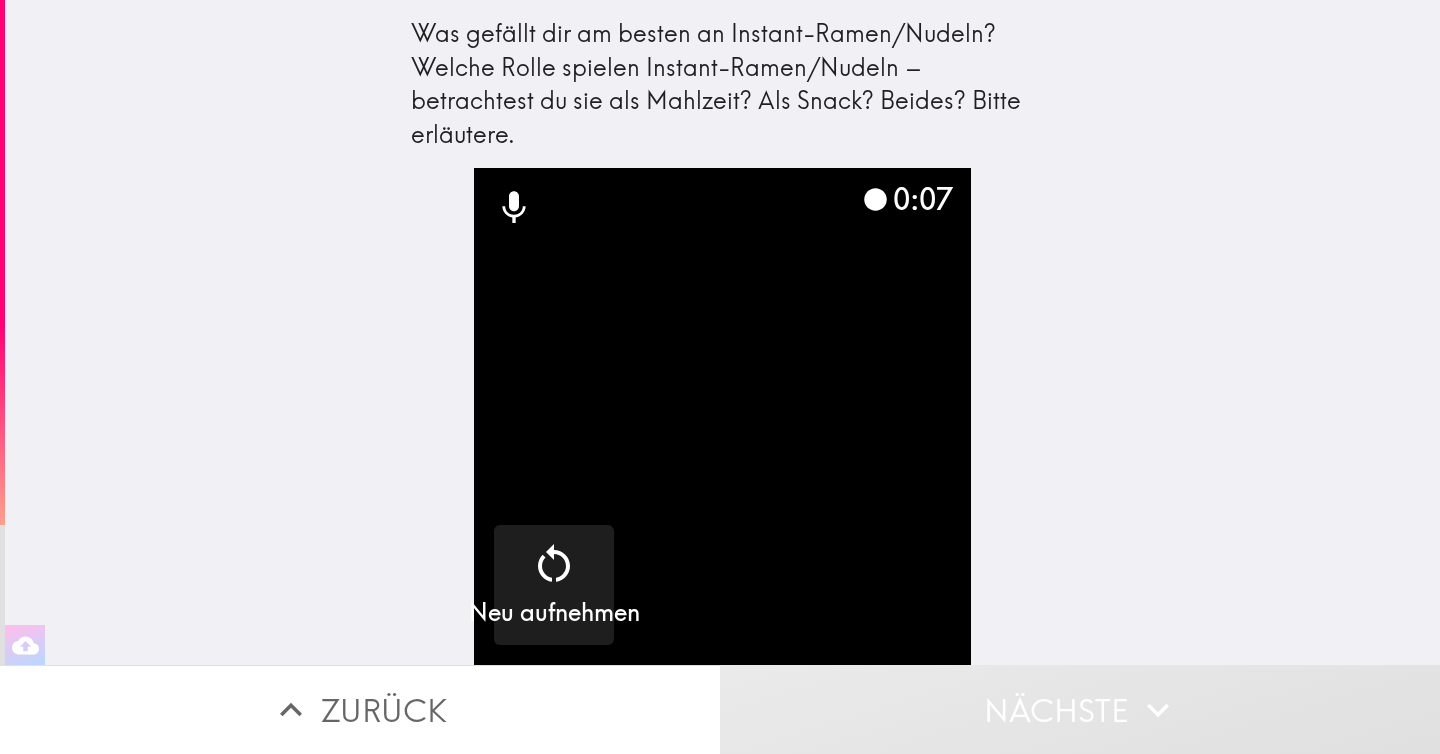drag, startPoint x: 384, startPoint y: 32, endPoint x: 480, endPoint y: 113, distance: 125.60653 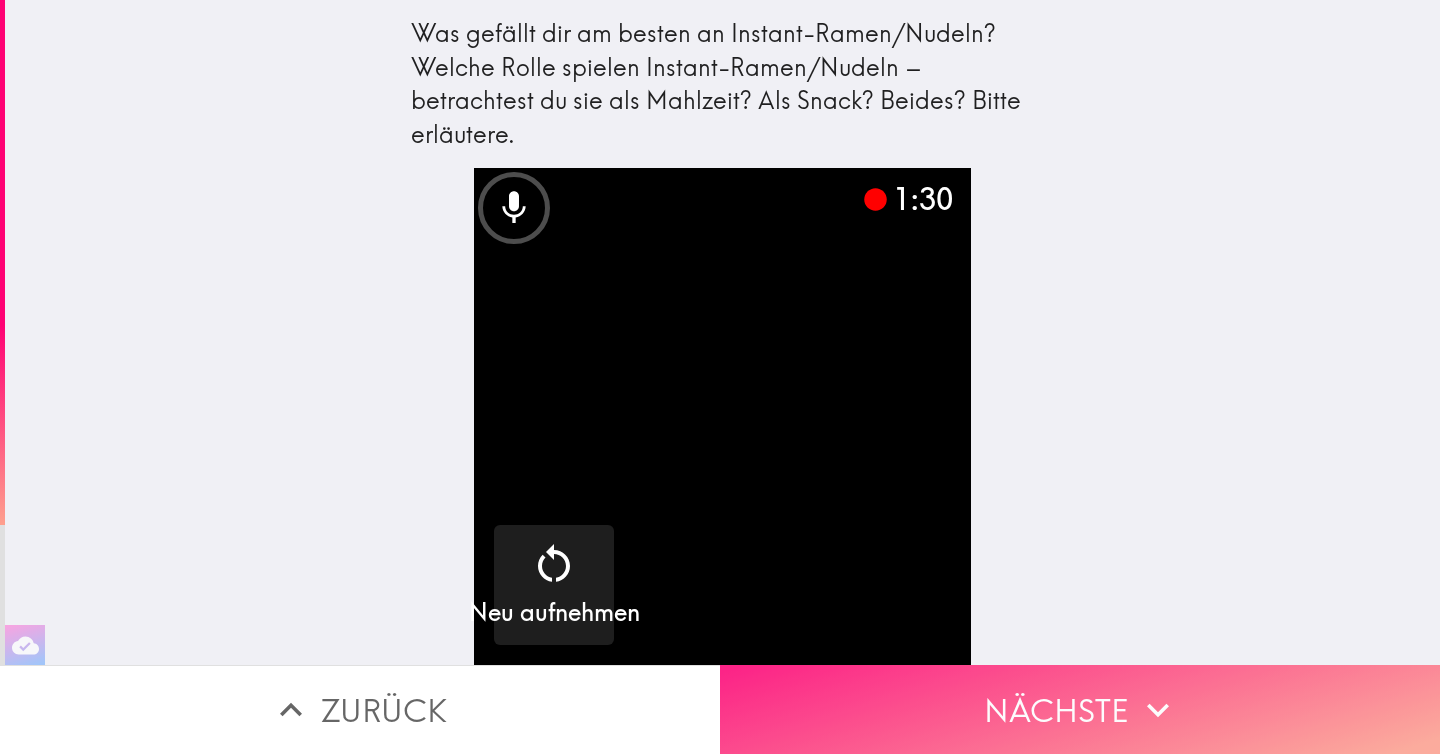 click on "Nächste" at bounding box center [1080, 709] 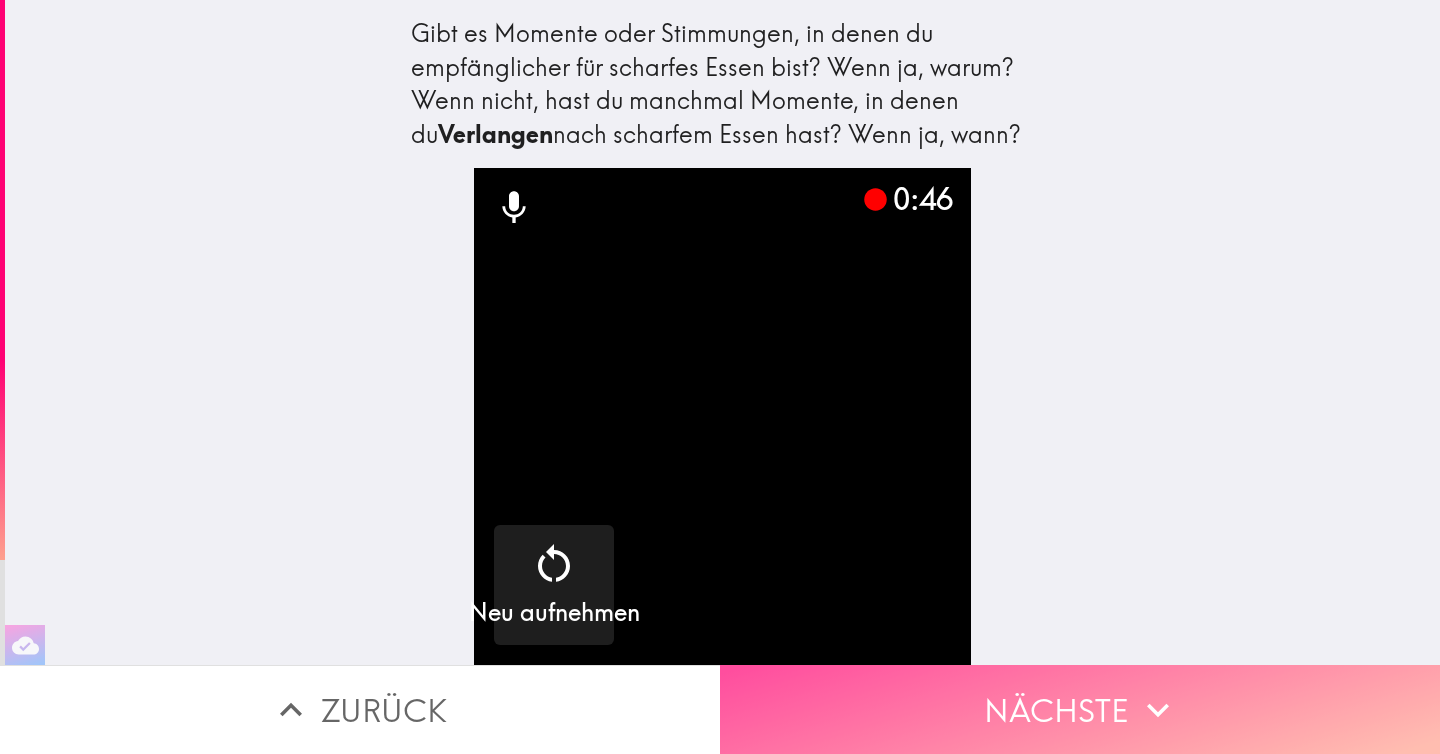 click on "Nächste" at bounding box center [1080, 709] 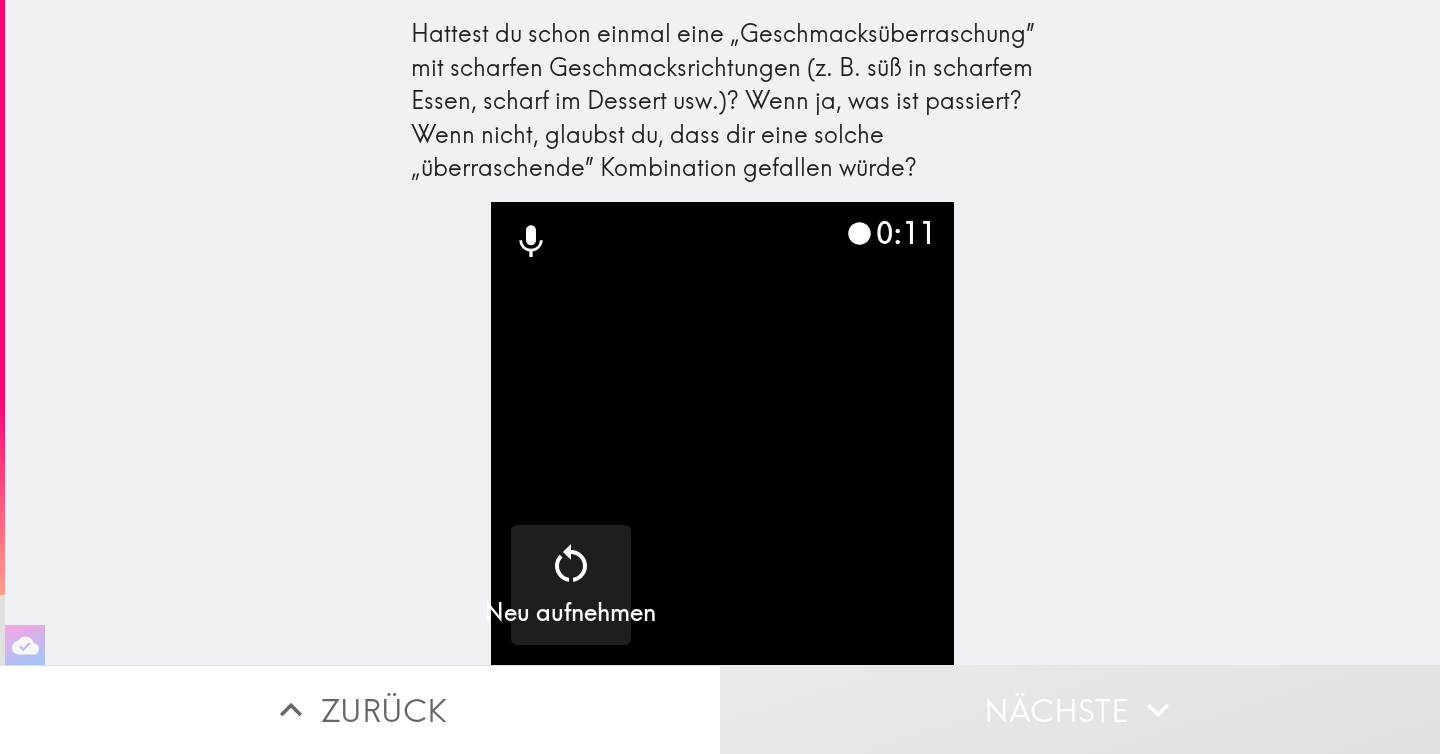 click on "Hattest du schon einmal eine „Geschmacksüberraschung” mit scharfen Geschmacksrichtungen (z. B. süß in scharfem Essen, scharf im Dessert usw.)? Wenn ja, was ist passiert? Wenn nicht, glaubst du, dass dir eine solche „überraschende” Kombination gefallen würde? 0:11 Neu aufnehmen" at bounding box center (722, 332) 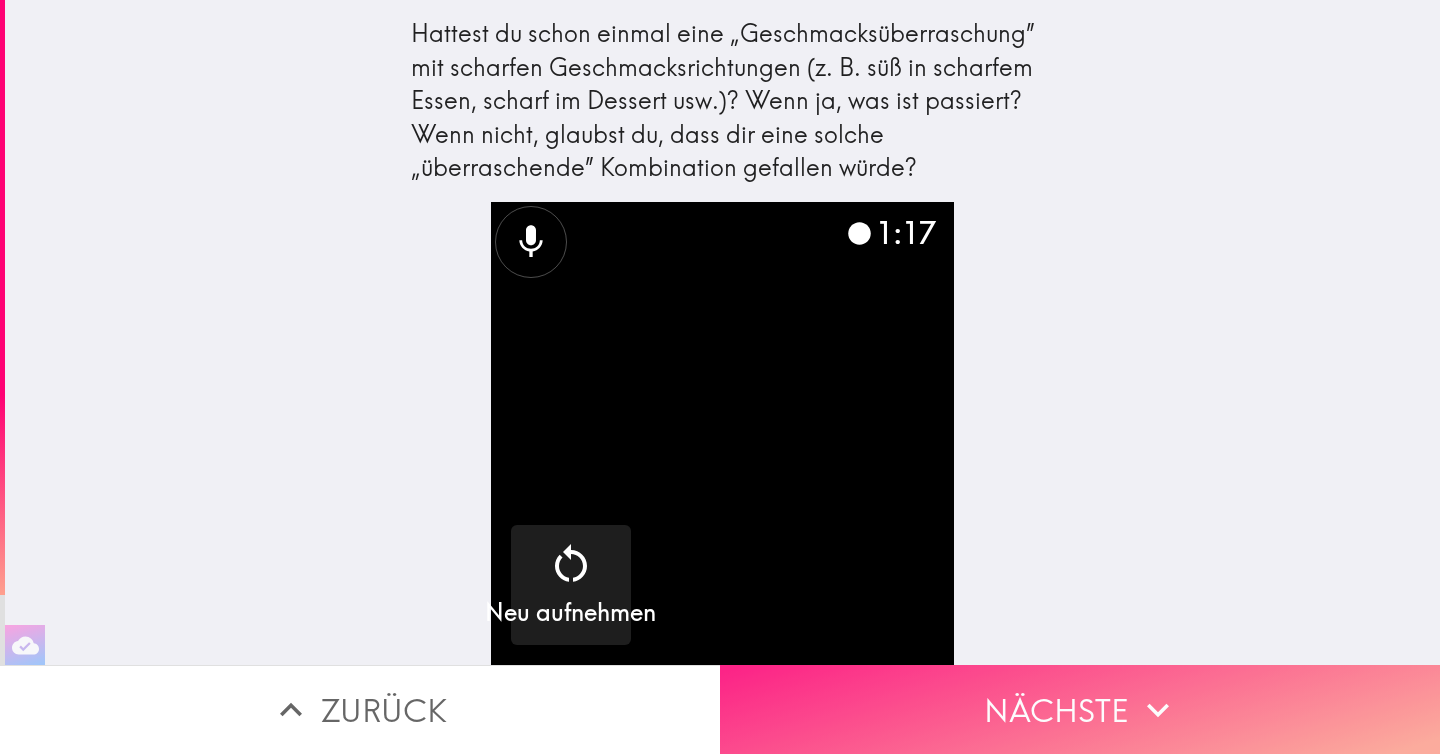 click on "Nächste" at bounding box center [1080, 709] 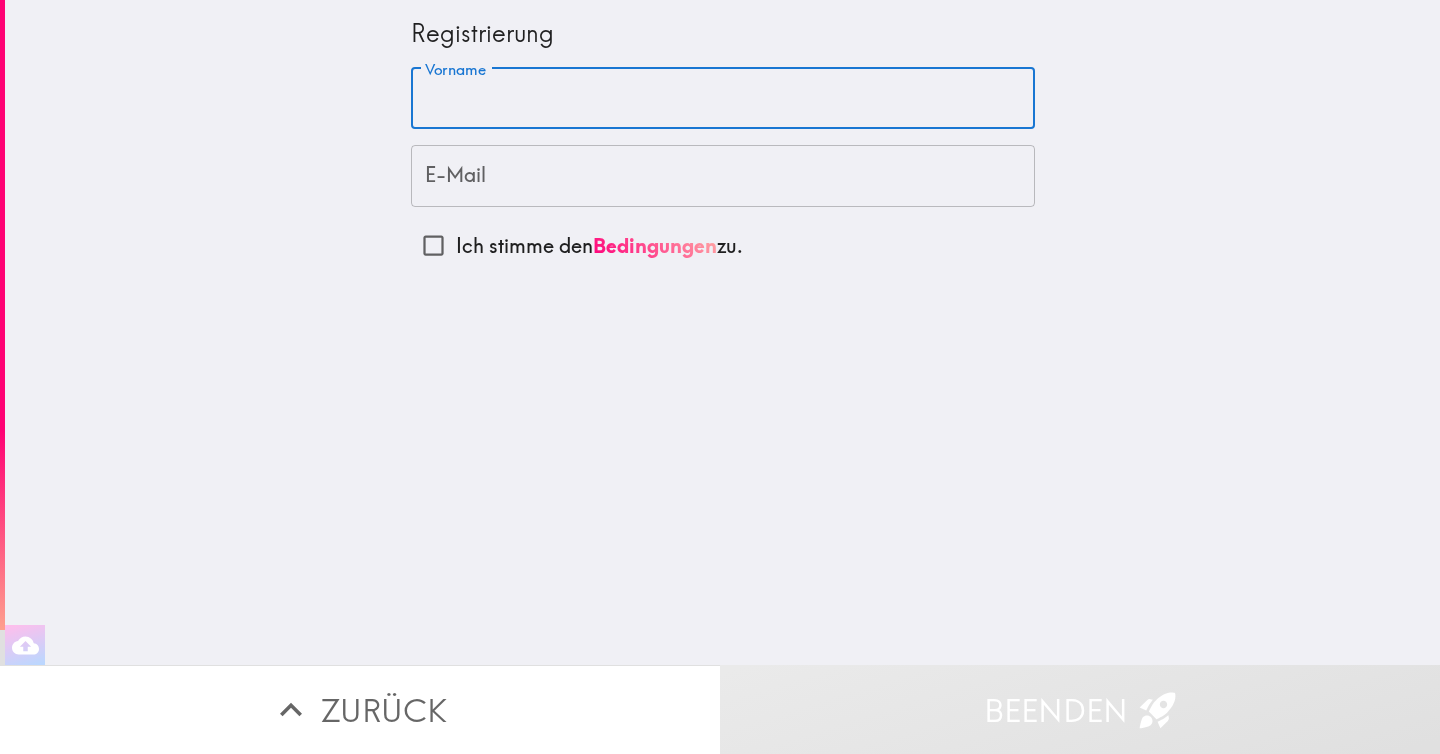 click on "Vorname" at bounding box center (723, 99) 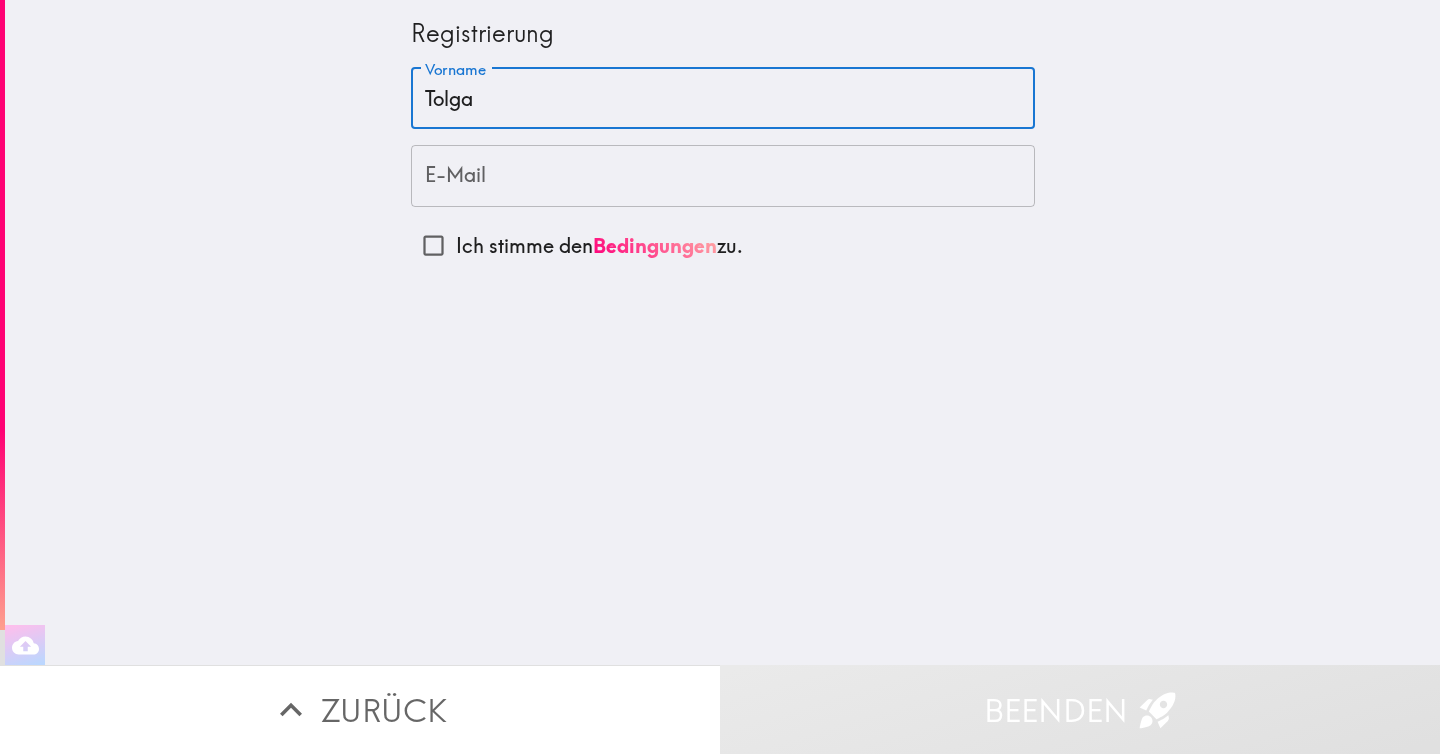 type on "Tolga" 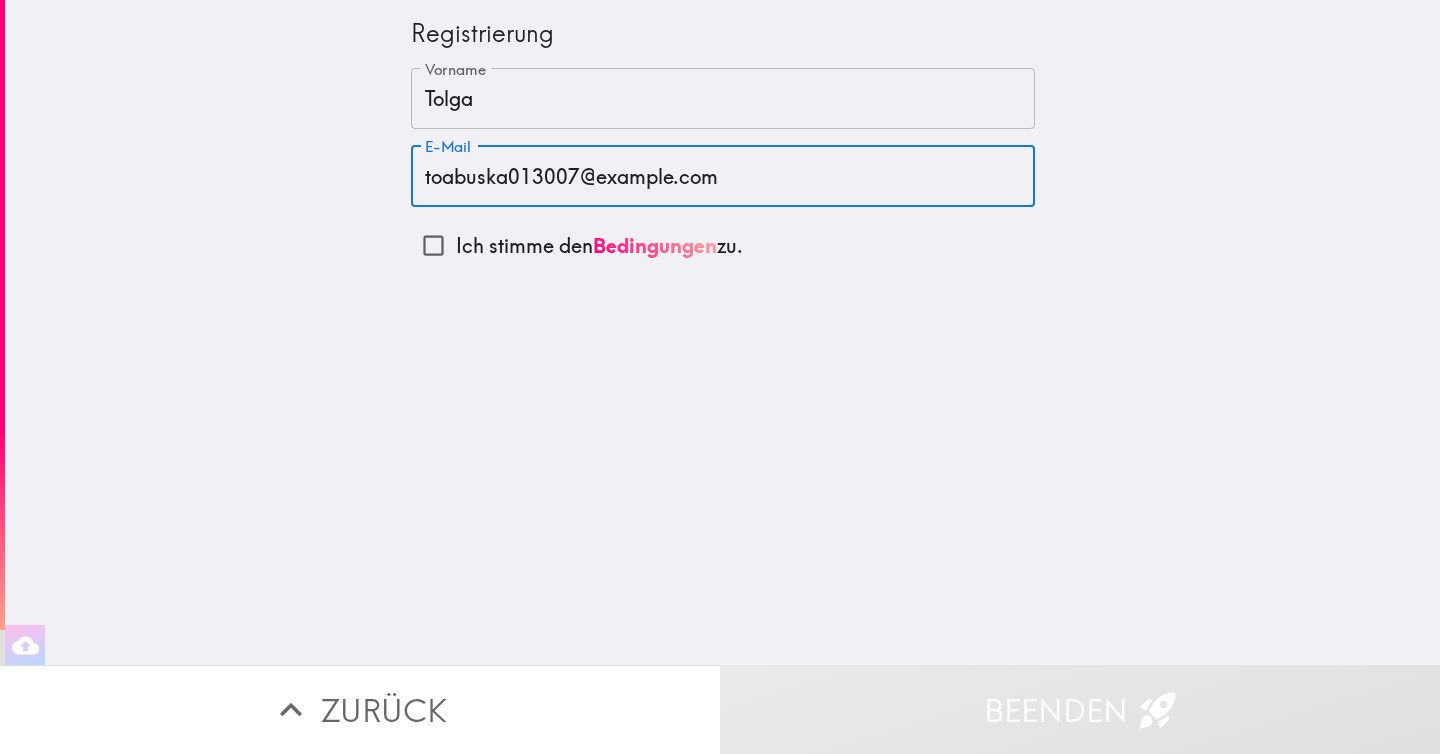 type on "toabuska013007@example.com" 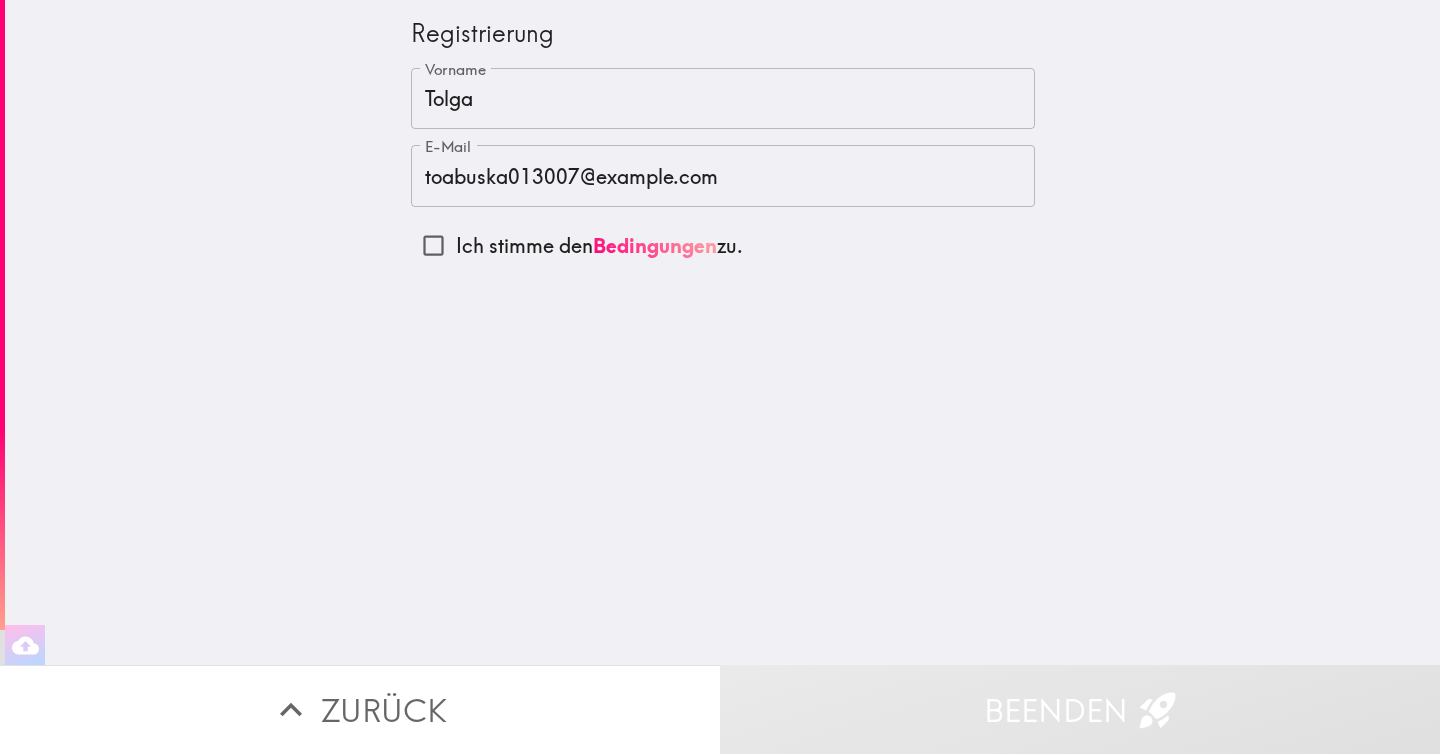 click on "Registrierung Vorname [FIRST] Vorname E-Mail toabuska013007@example.com E-Mail Ich stimme den Bedingungen zu." at bounding box center (722, 332) 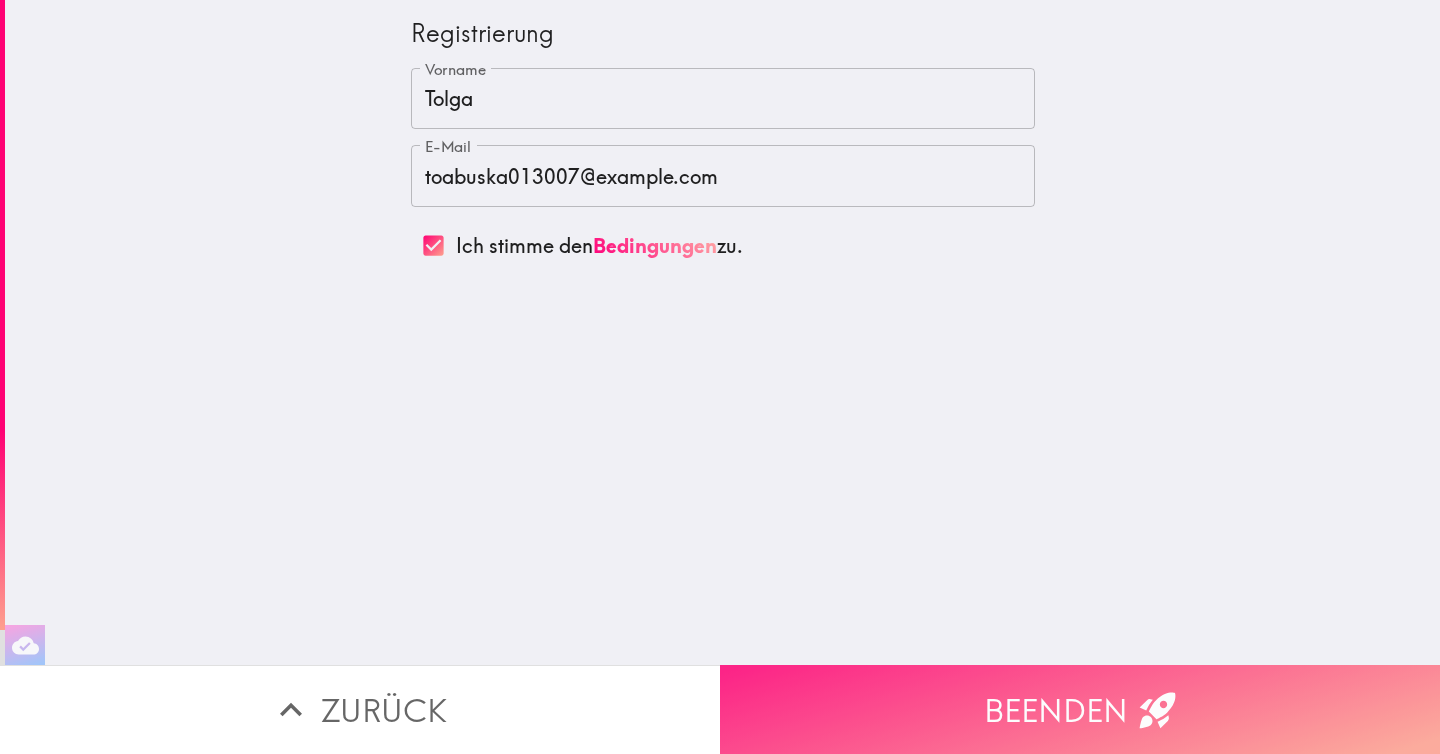 click on "Beenden" at bounding box center (1080, 709) 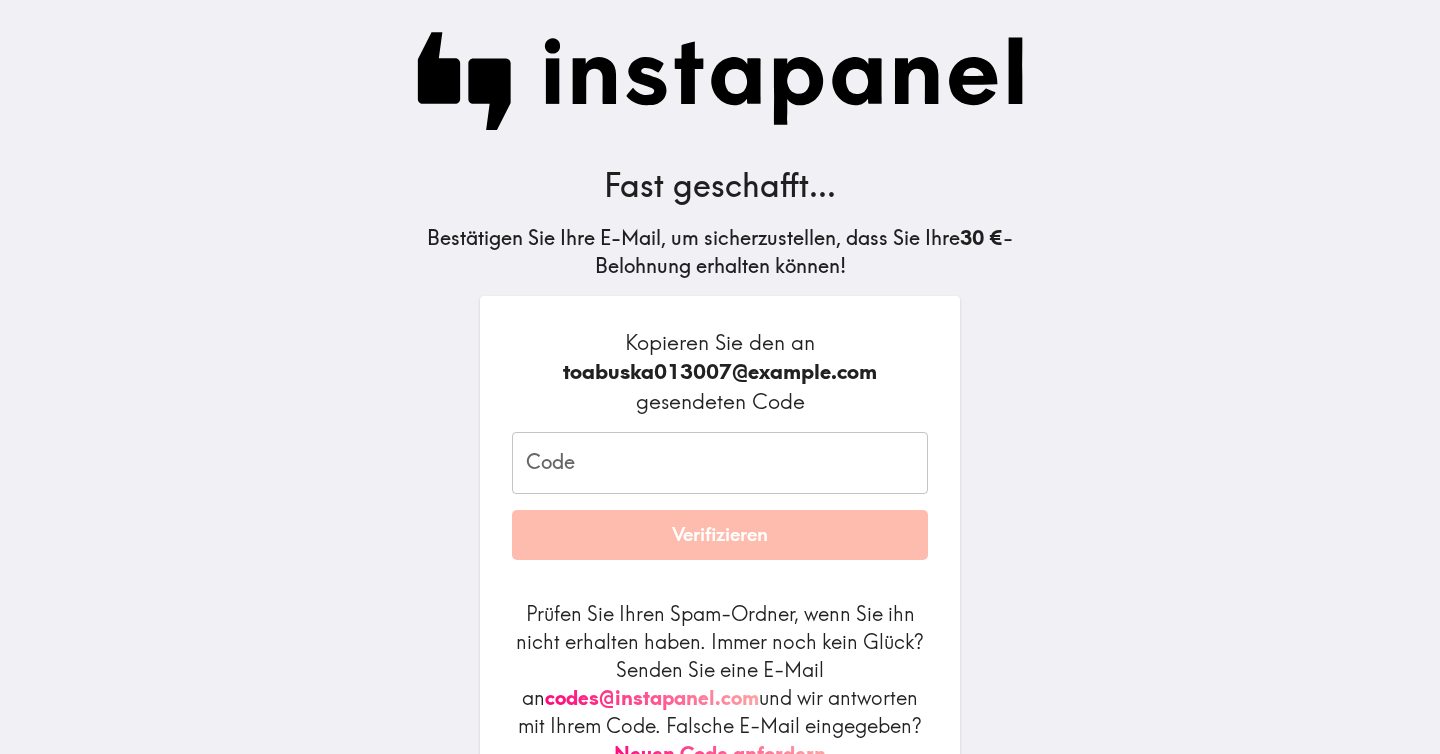scroll, scrollTop: 125, scrollLeft: 0, axis: vertical 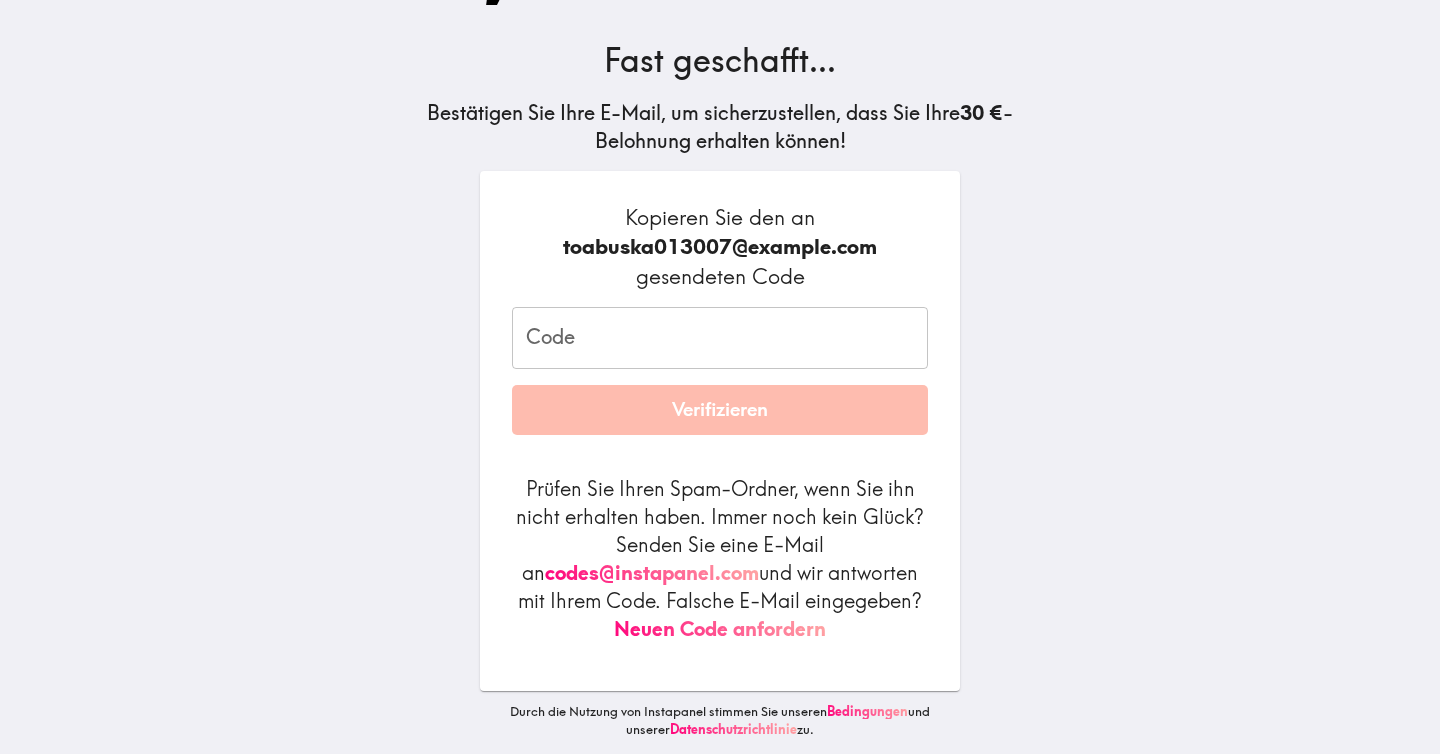 click on "Code" at bounding box center (720, 338) 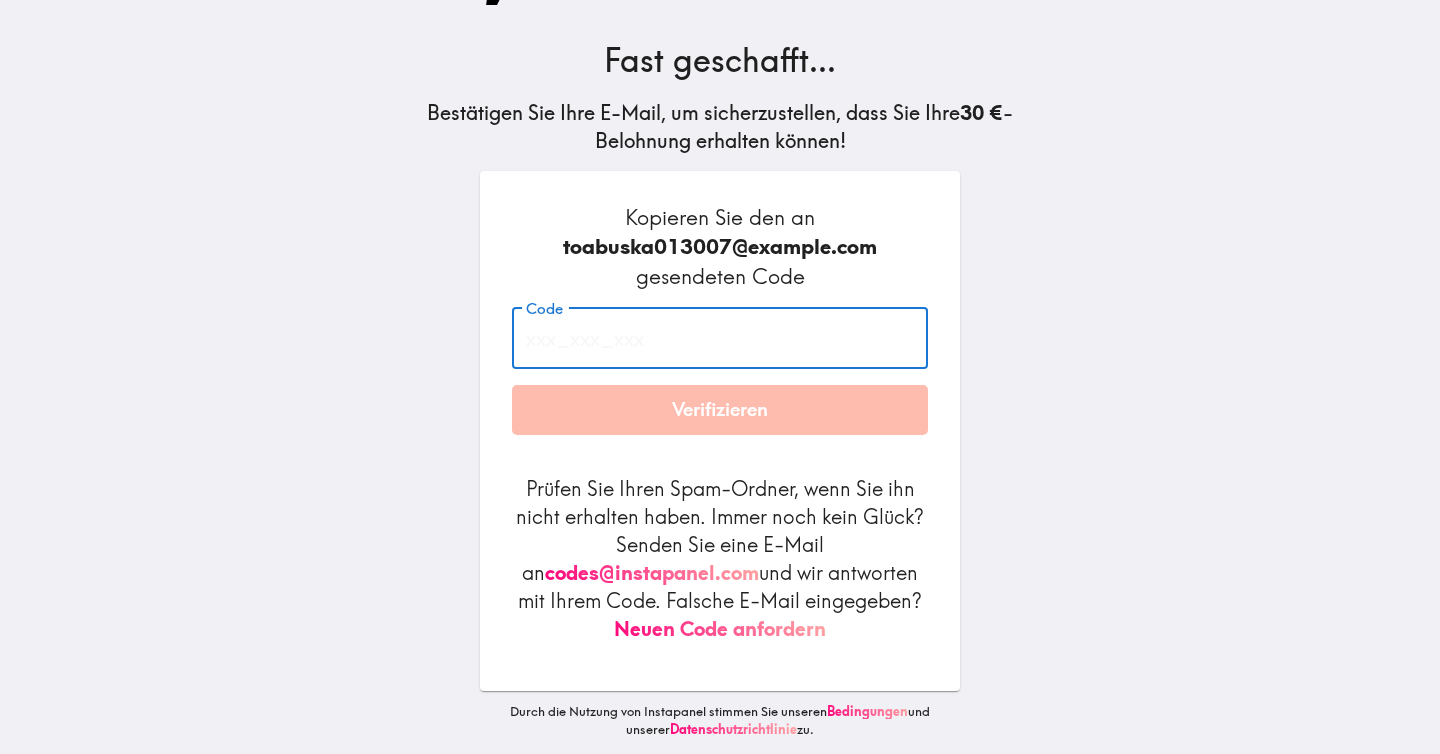 paste on "TQt_RJf_Ef4" 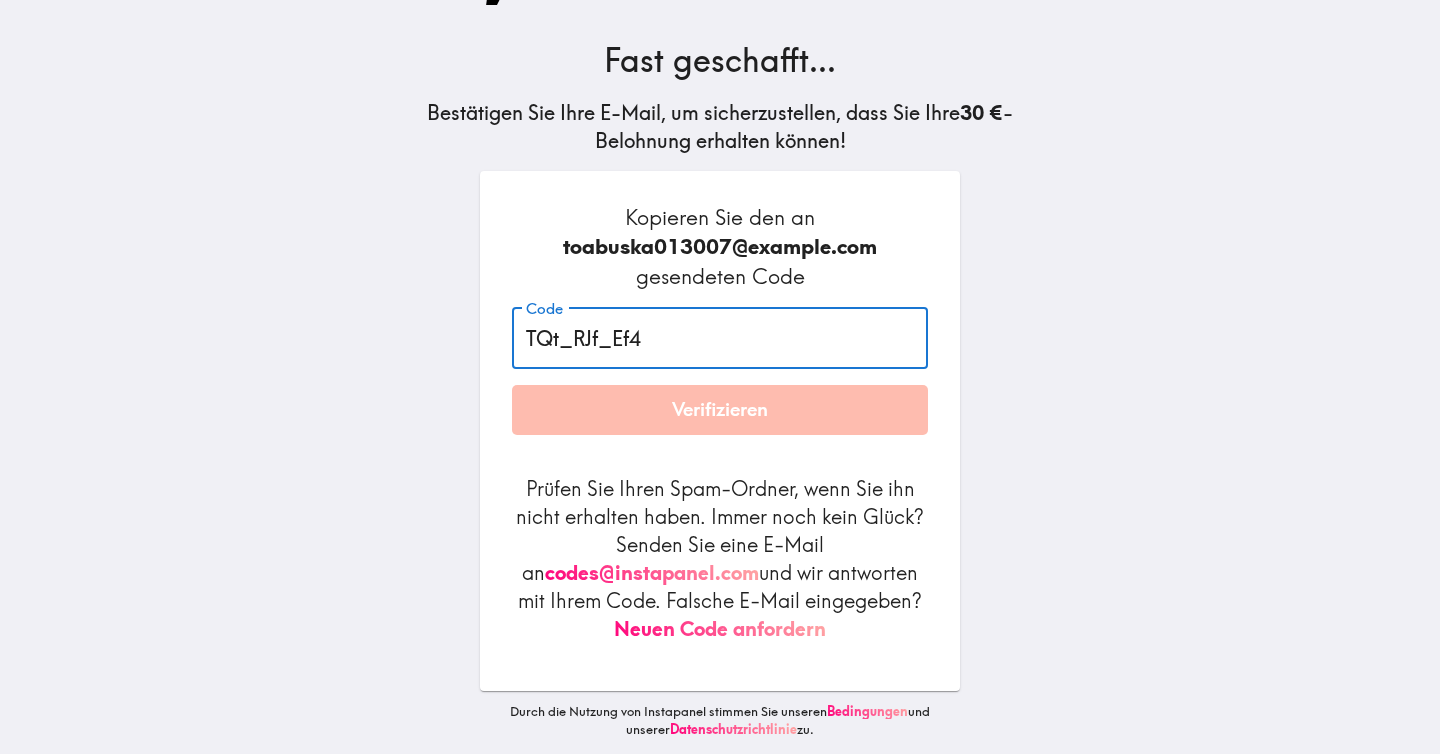 type on "TQt_RJf_Ef4" 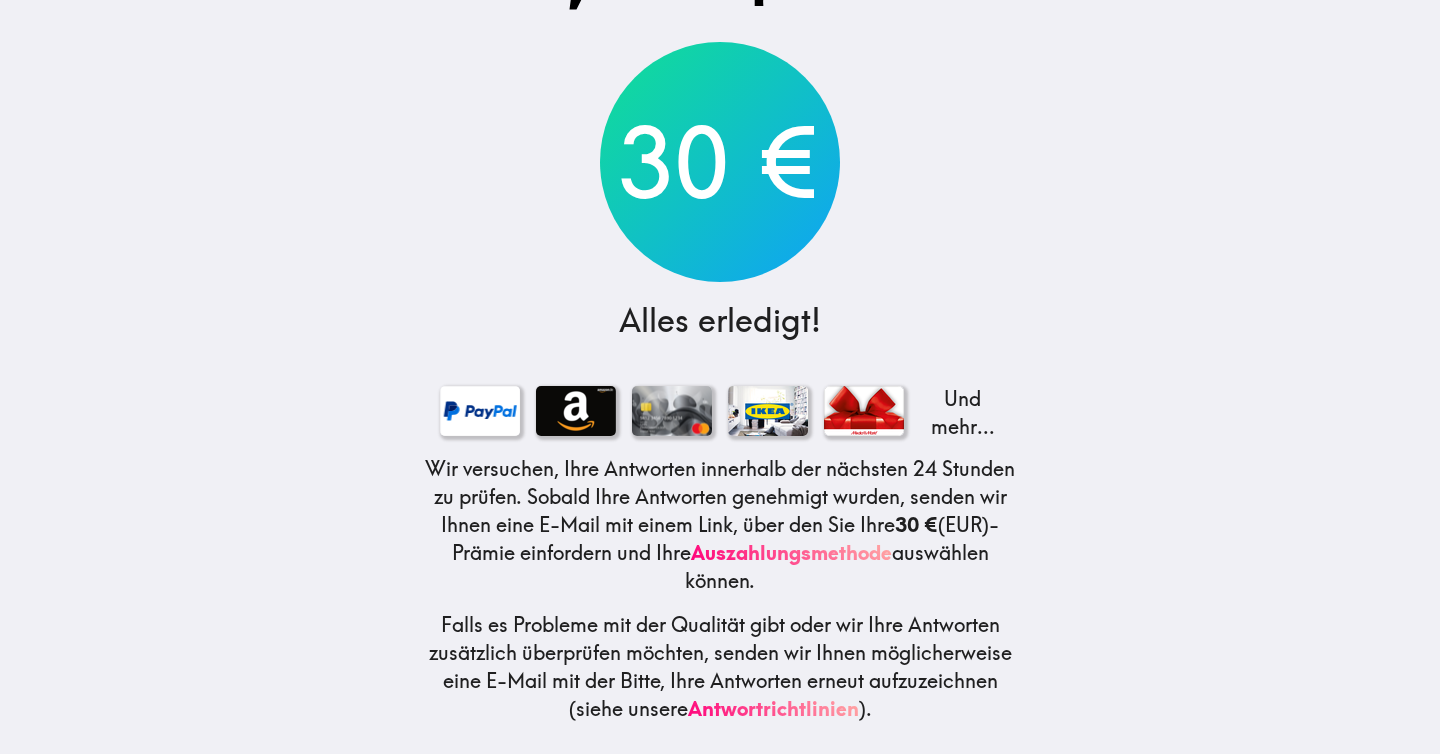 scroll, scrollTop: 0, scrollLeft: 0, axis: both 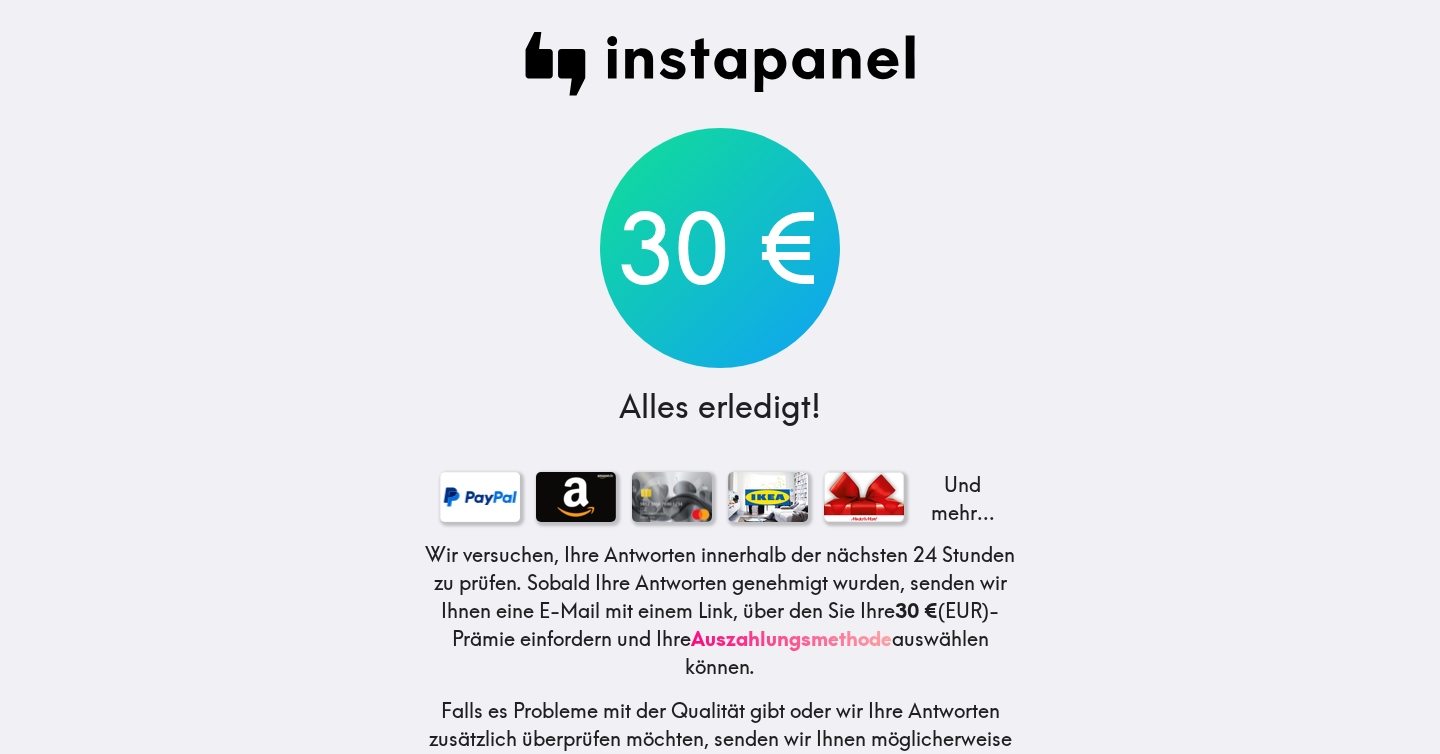 click on "30 €" at bounding box center [720, 248] 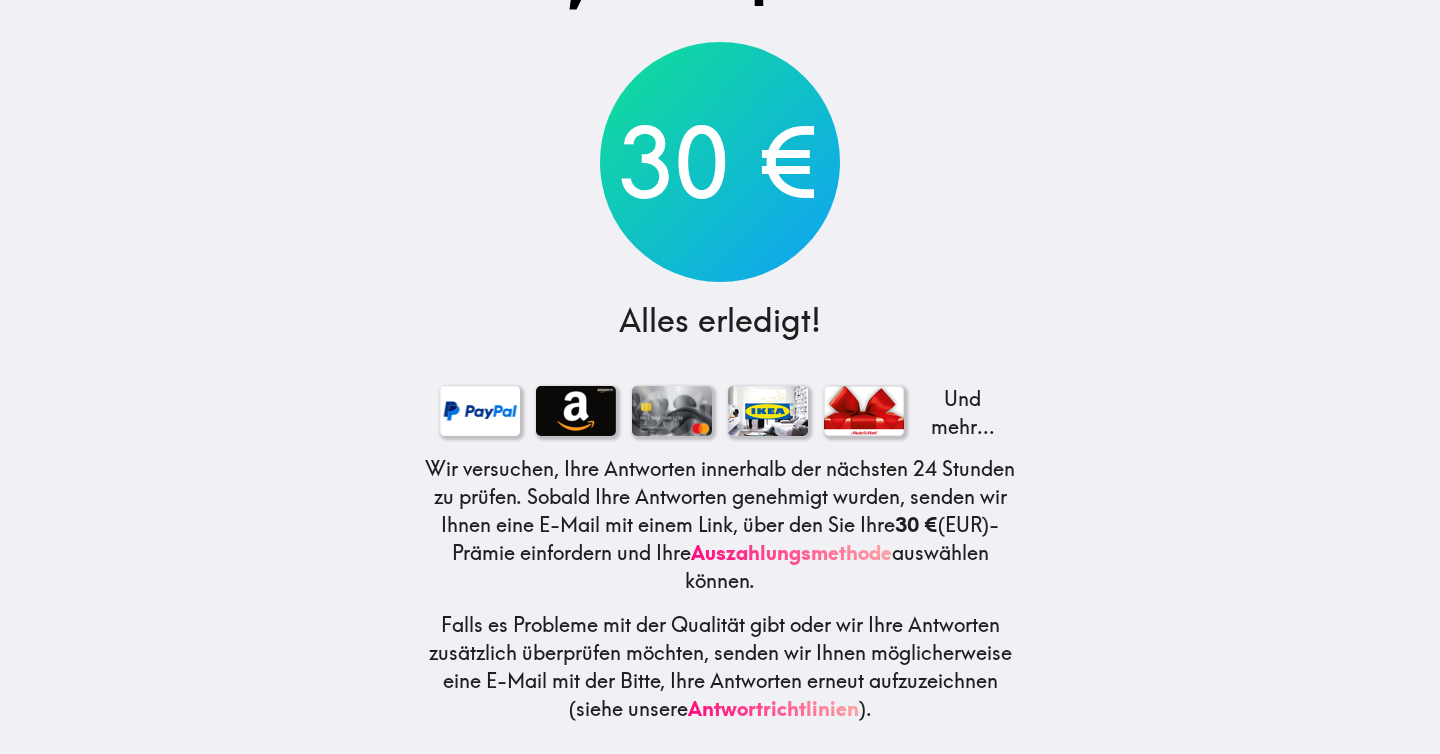 click on "Und mehr..." at bounding box center [720, 411] 